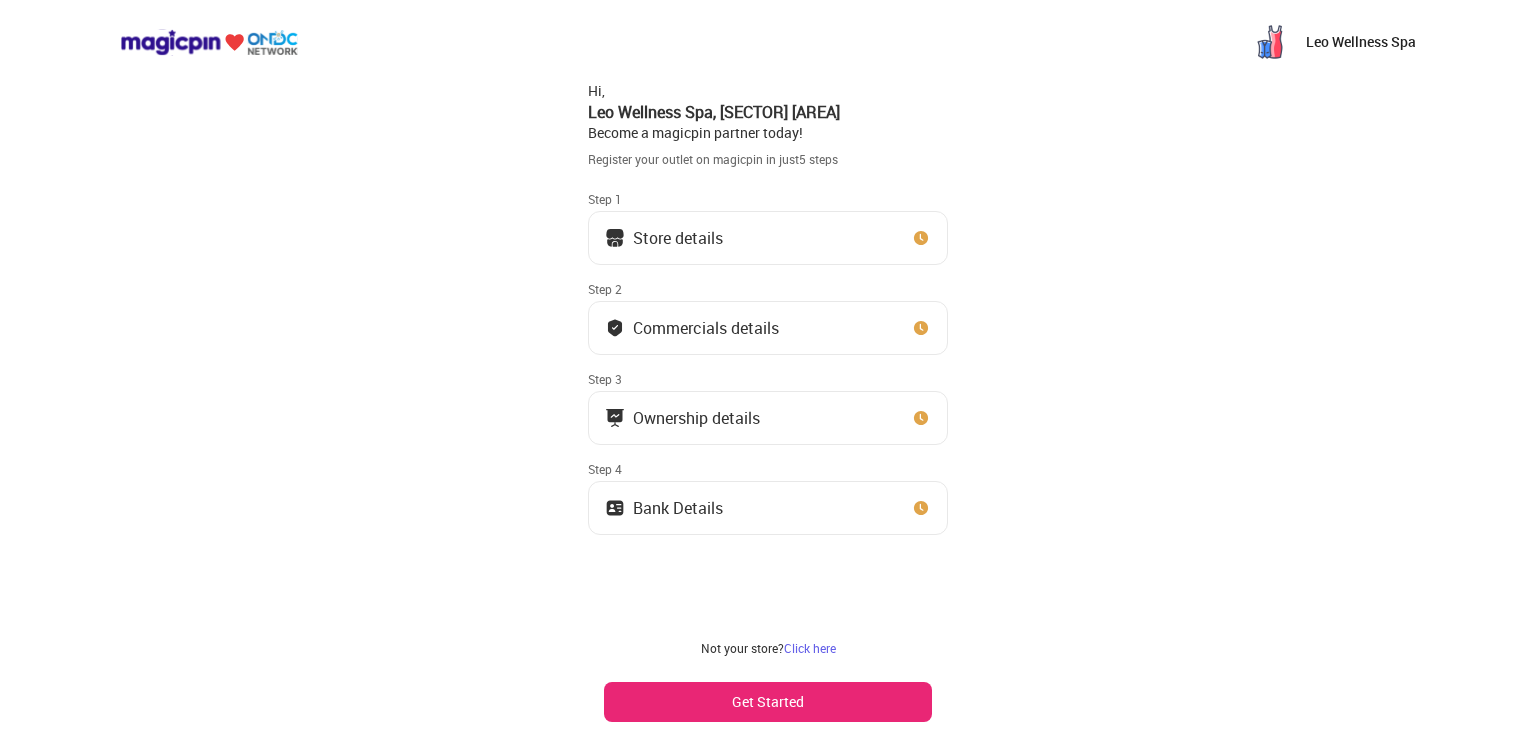 scroll, scrollTop: 0, scrollLeft: 0, axis: both 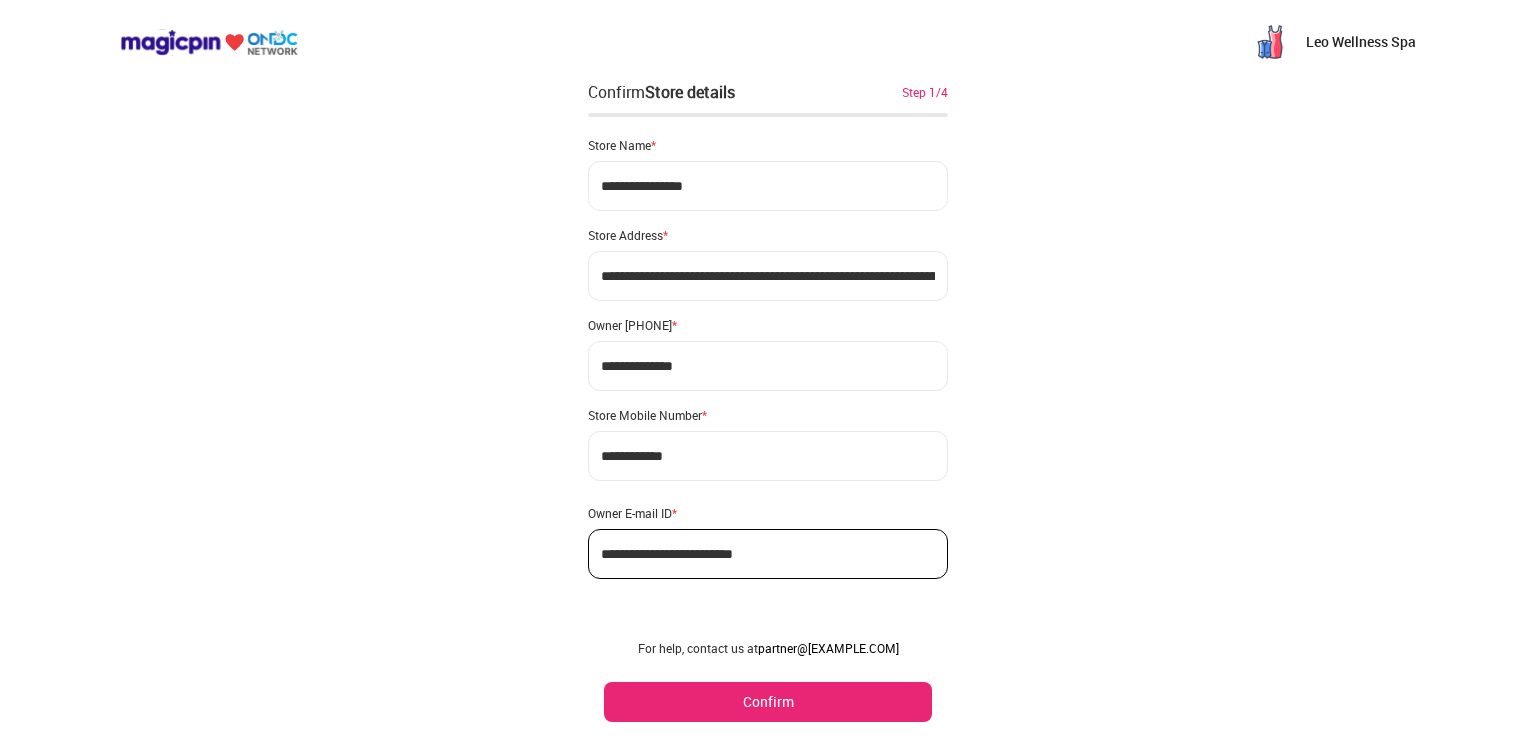 click on "Confirm" at bounding box center (768, 702) 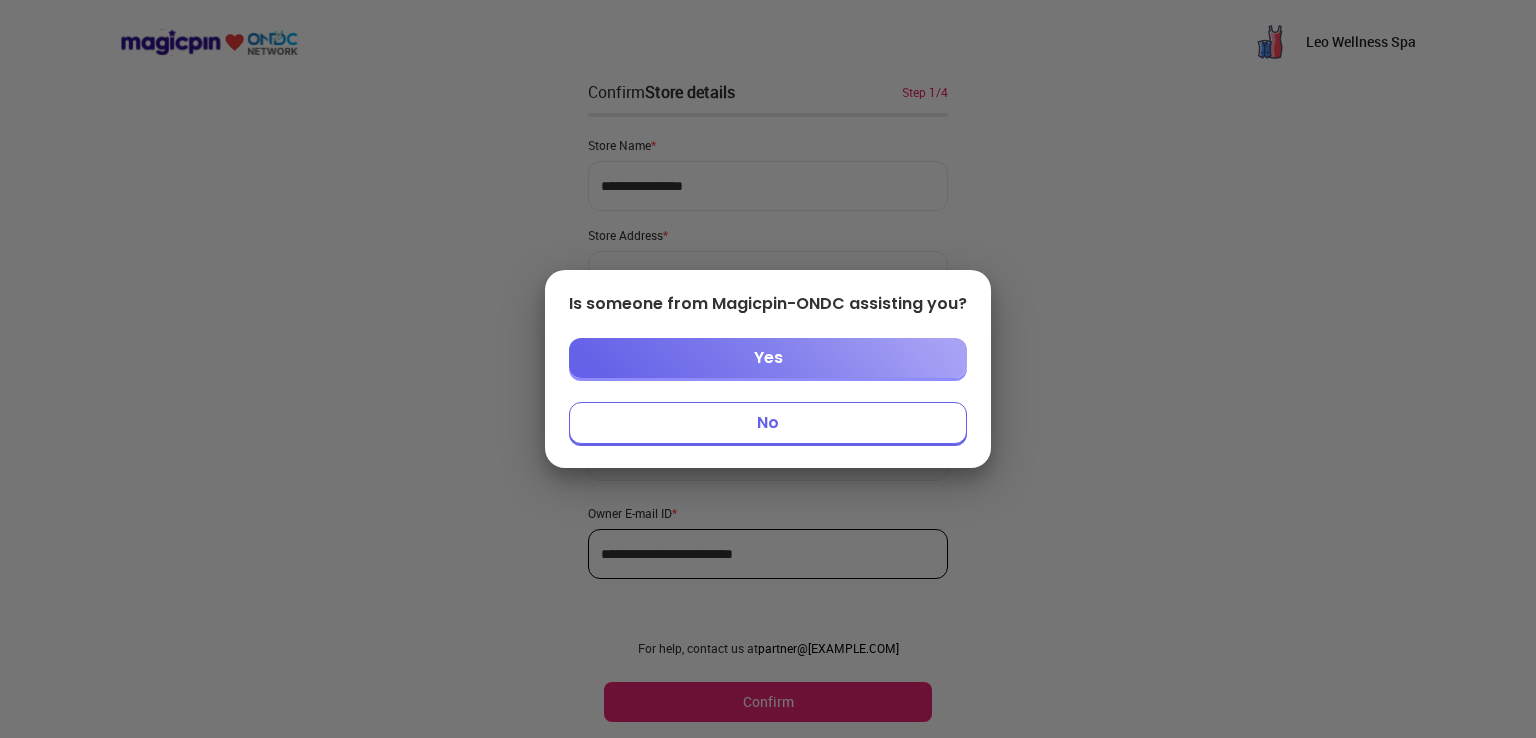 click on "Yes" at bounding box center [768, 358] 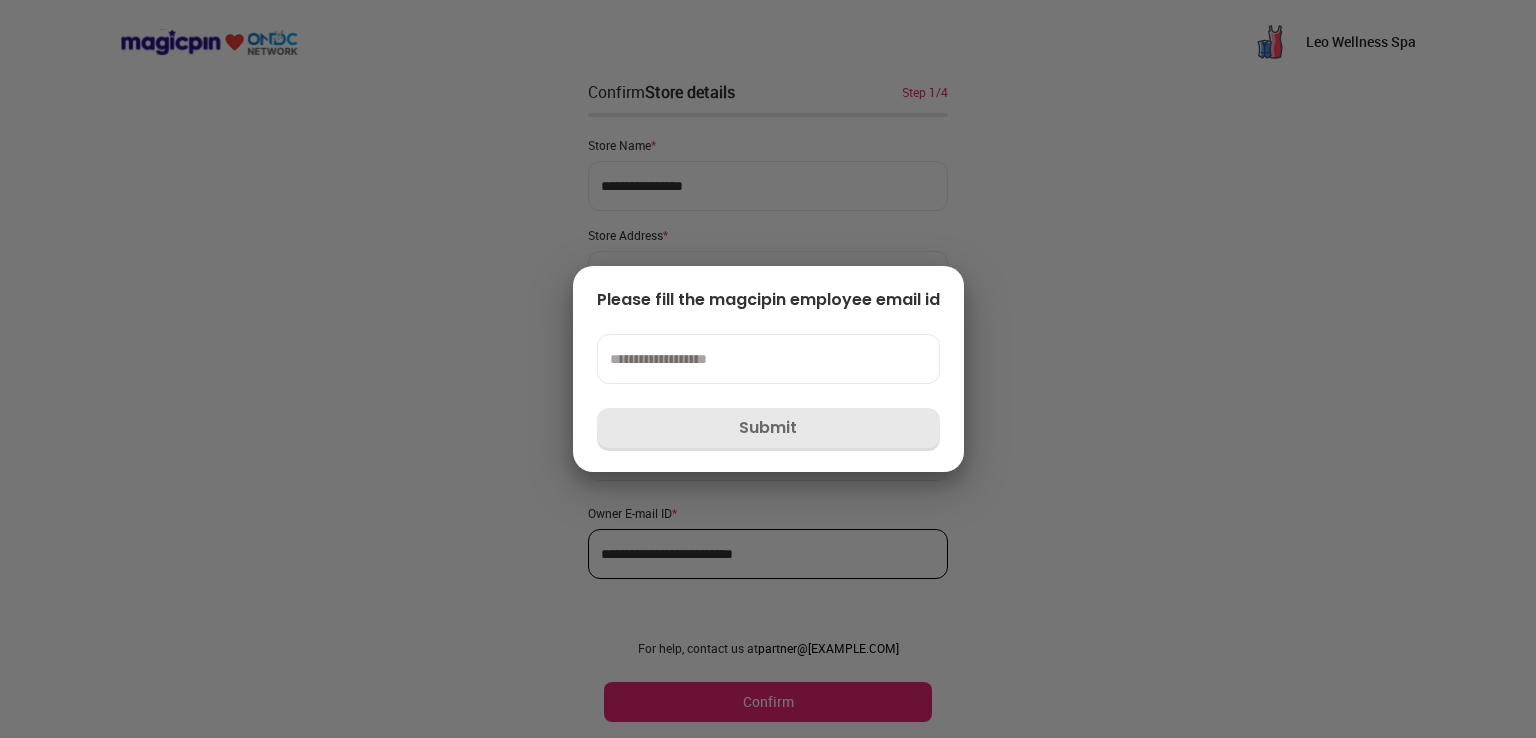 click on "Please fill the magcipin employee email id Submit" at bounding box center [768, 369] 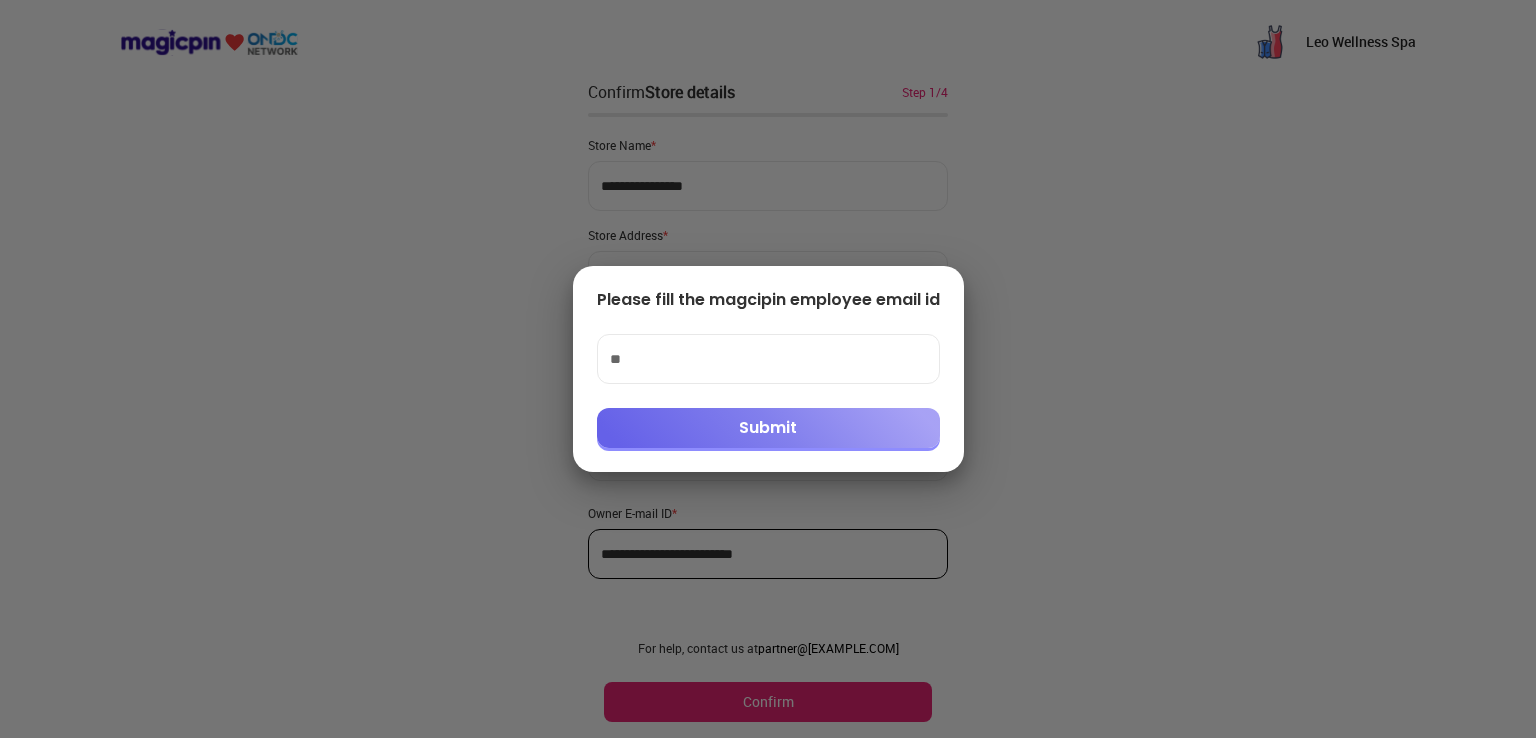 type on "*" 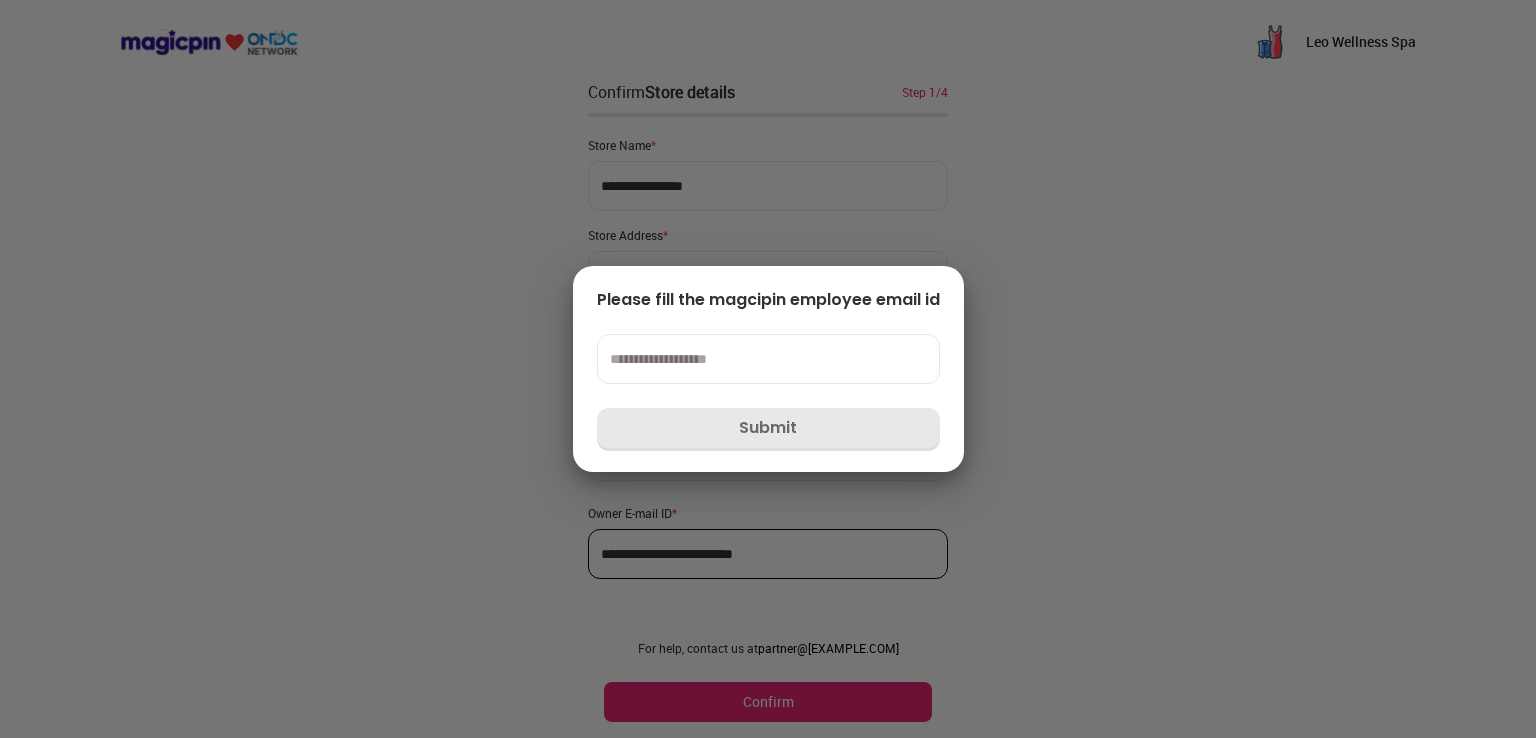 click at bounding box center [768, 359] 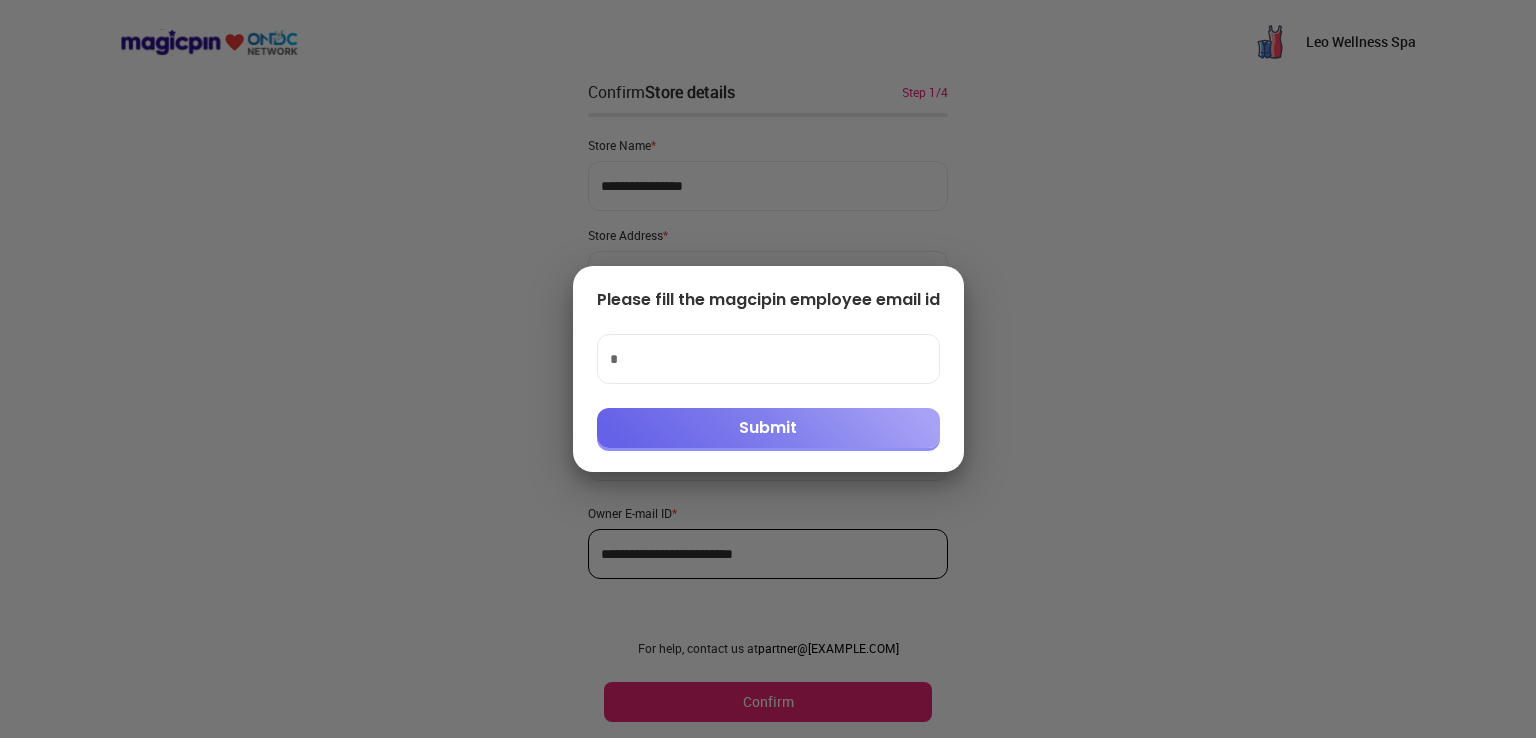 type on "**********" 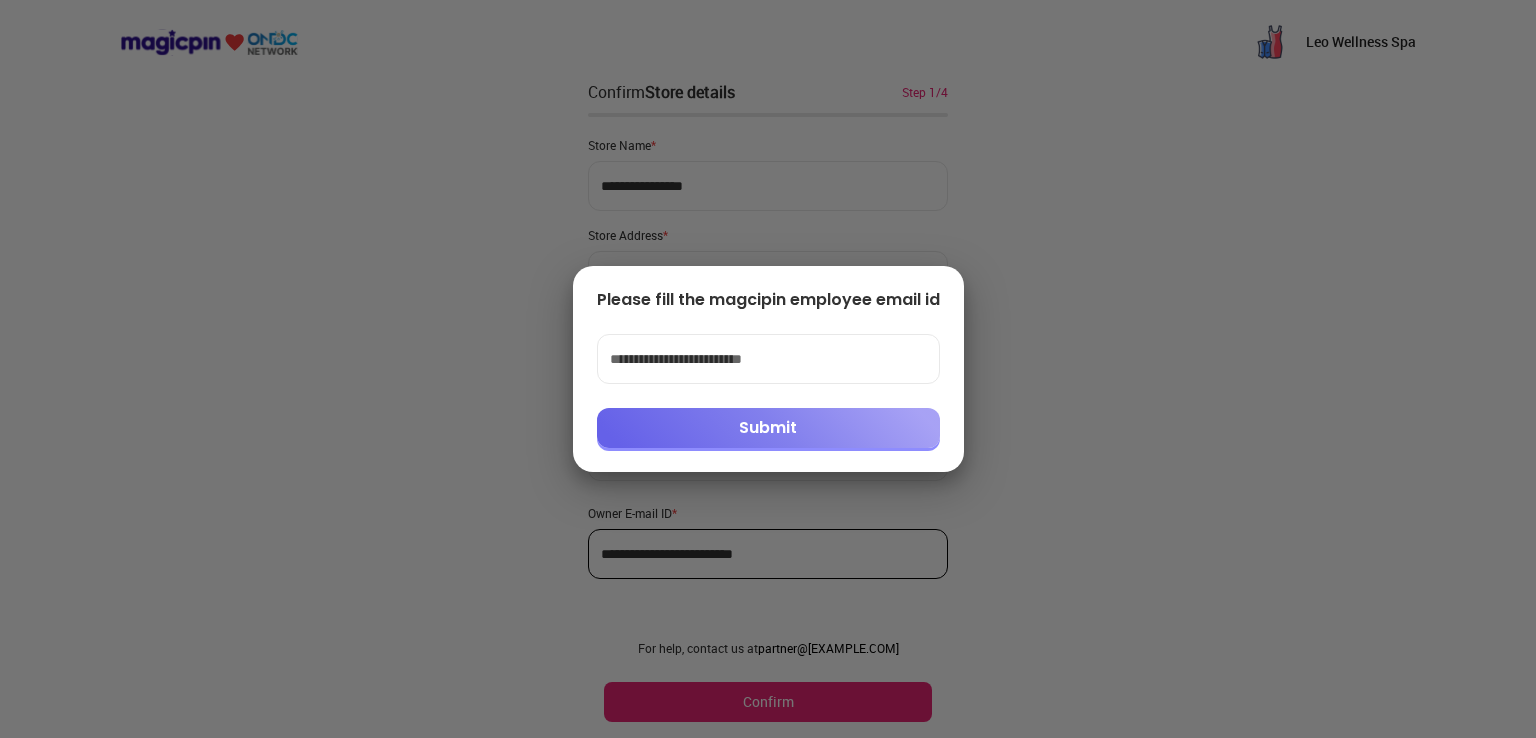 click on "Submit" at bounding box center (768, 428) 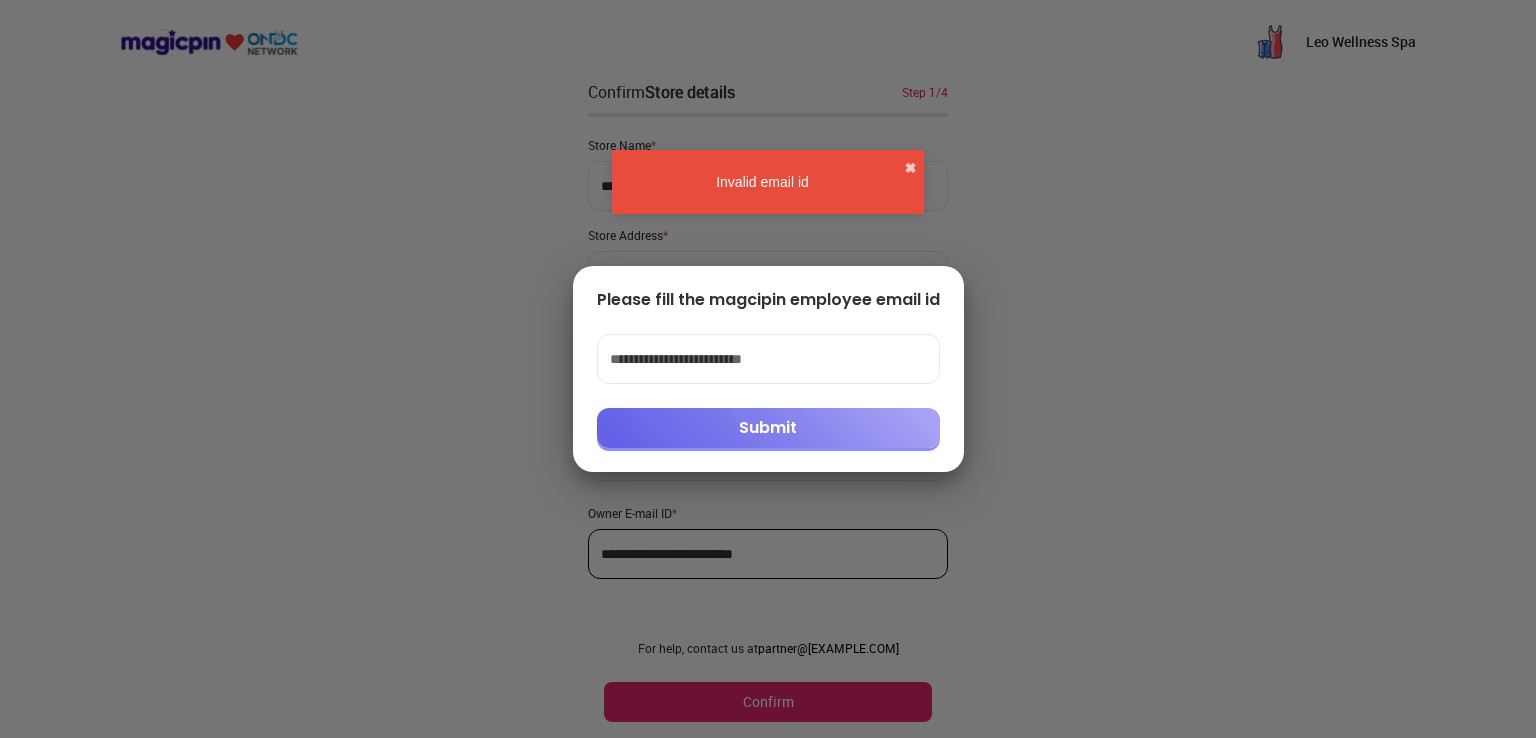 click on "Submit" at bounding box center (768, 428) 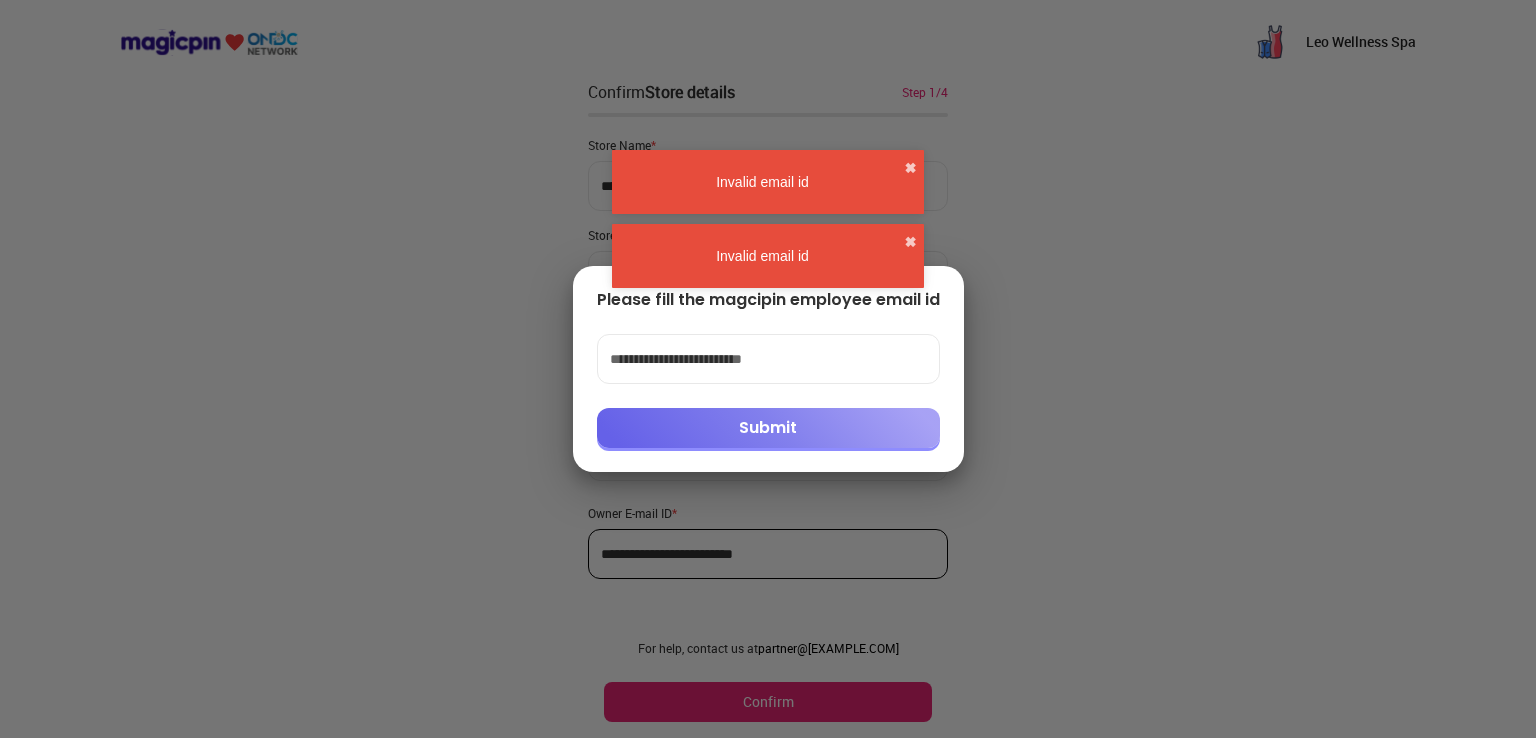 click on "Invalid email id ✖" at bounding box center (768, 182) 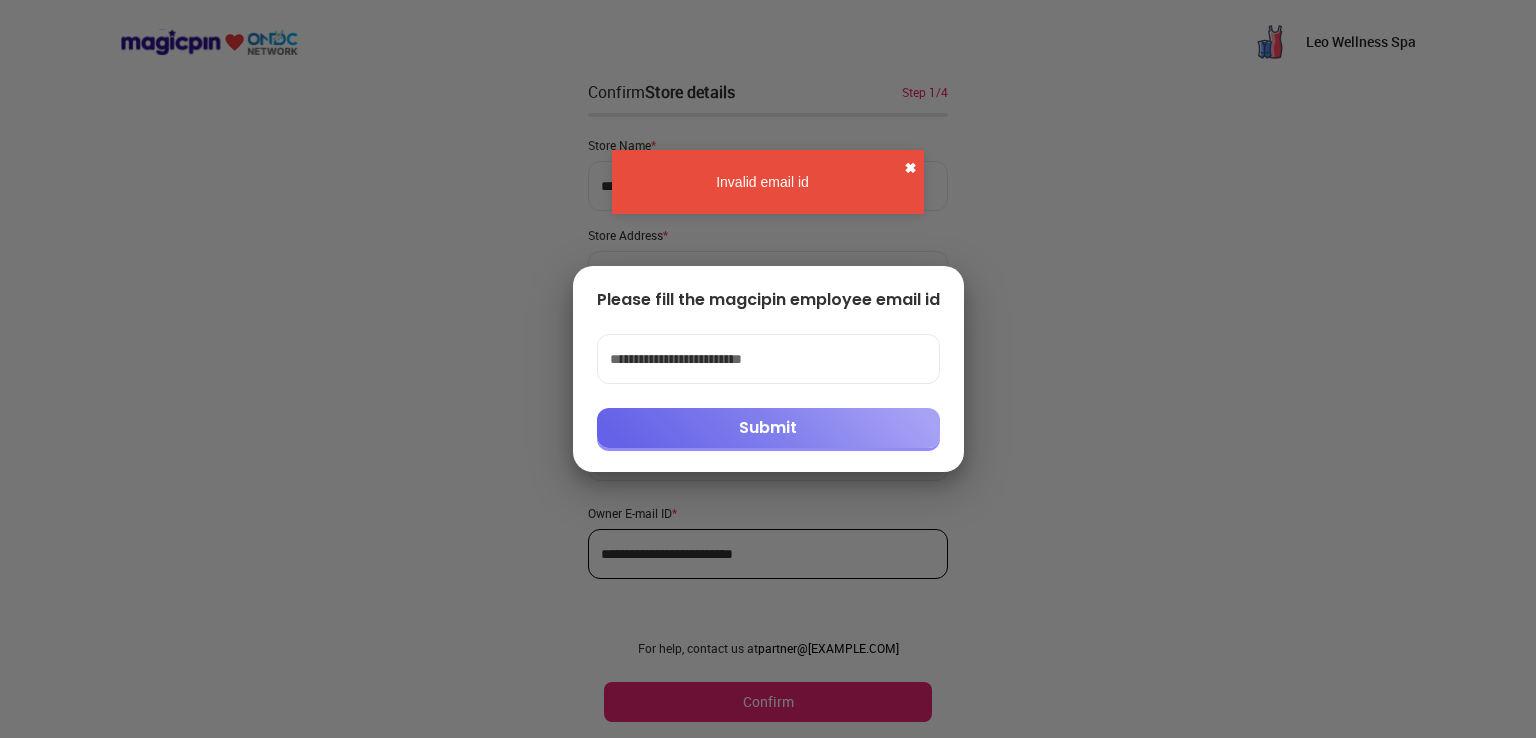 click on "✖" at bounding box center (910, 168) 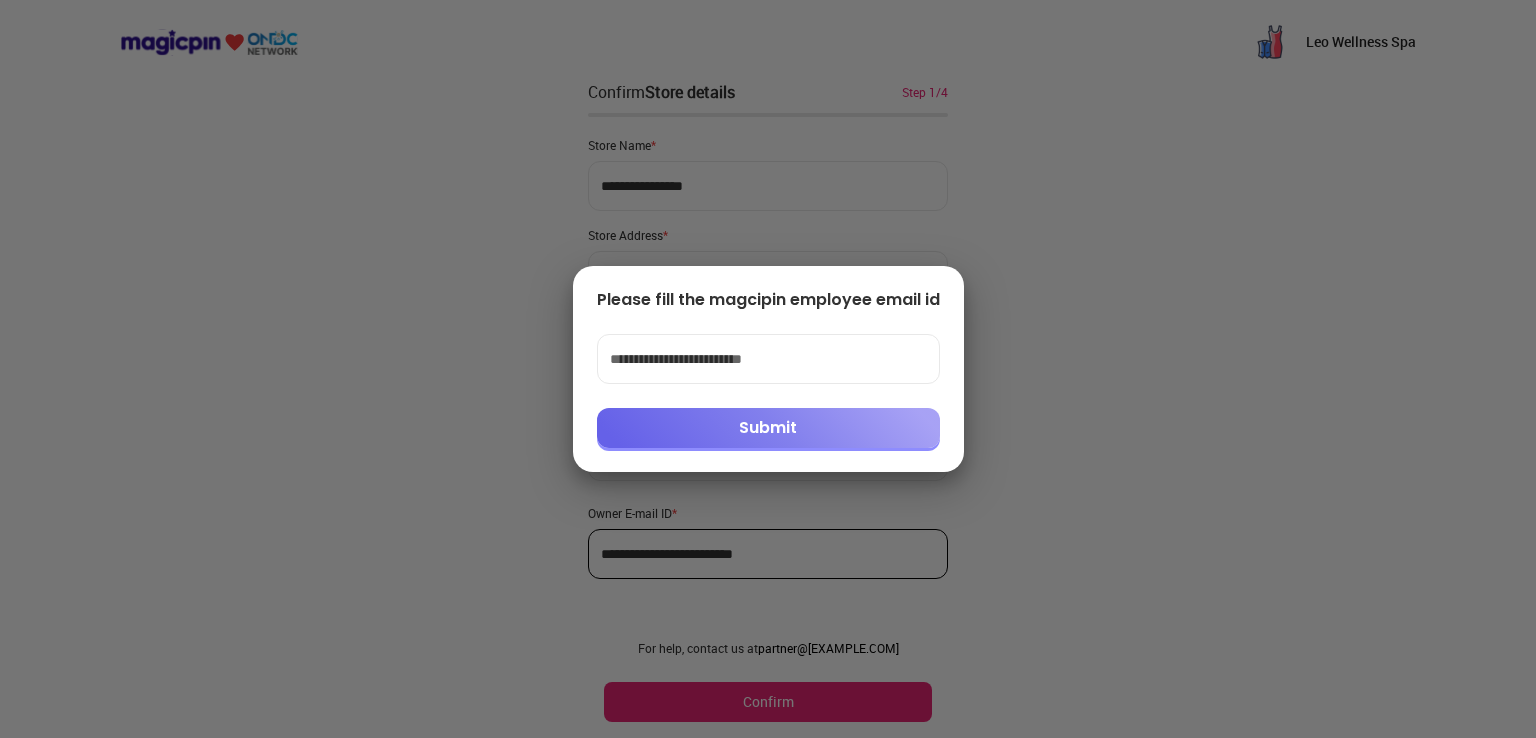 click at bounding box center (768, 369) 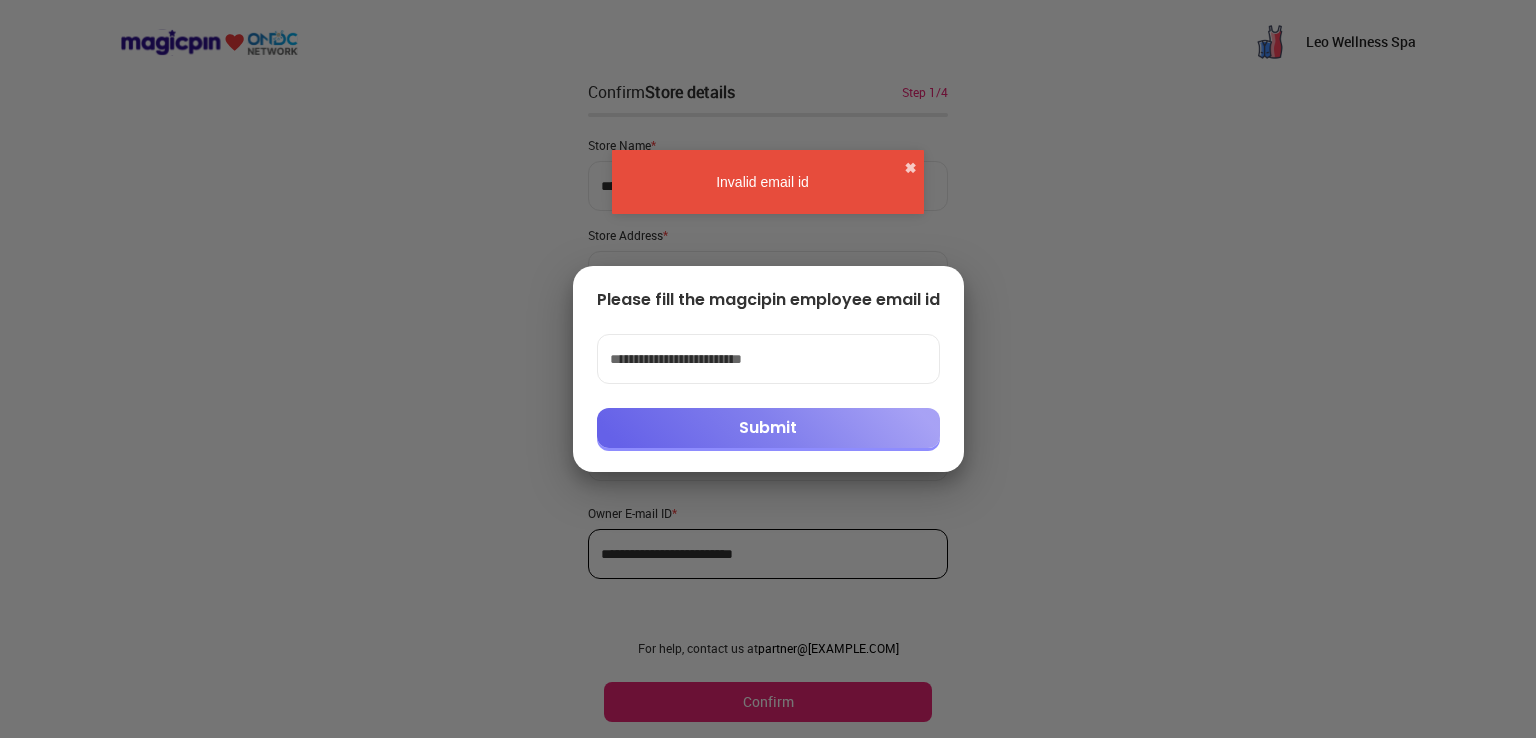 click on "Submit" at bounding box center [768, 428] 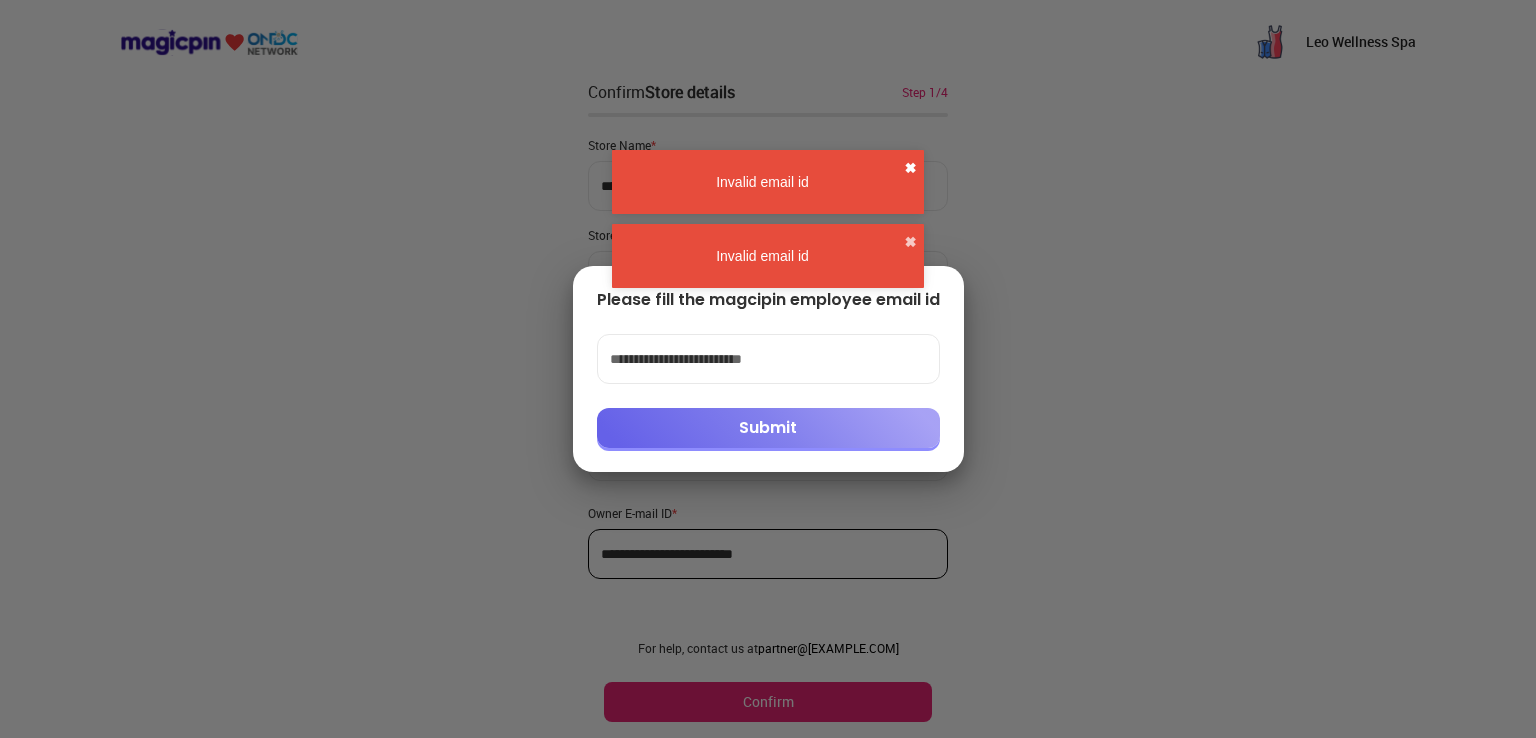 click on "✖" at bounding box center [910, 168] 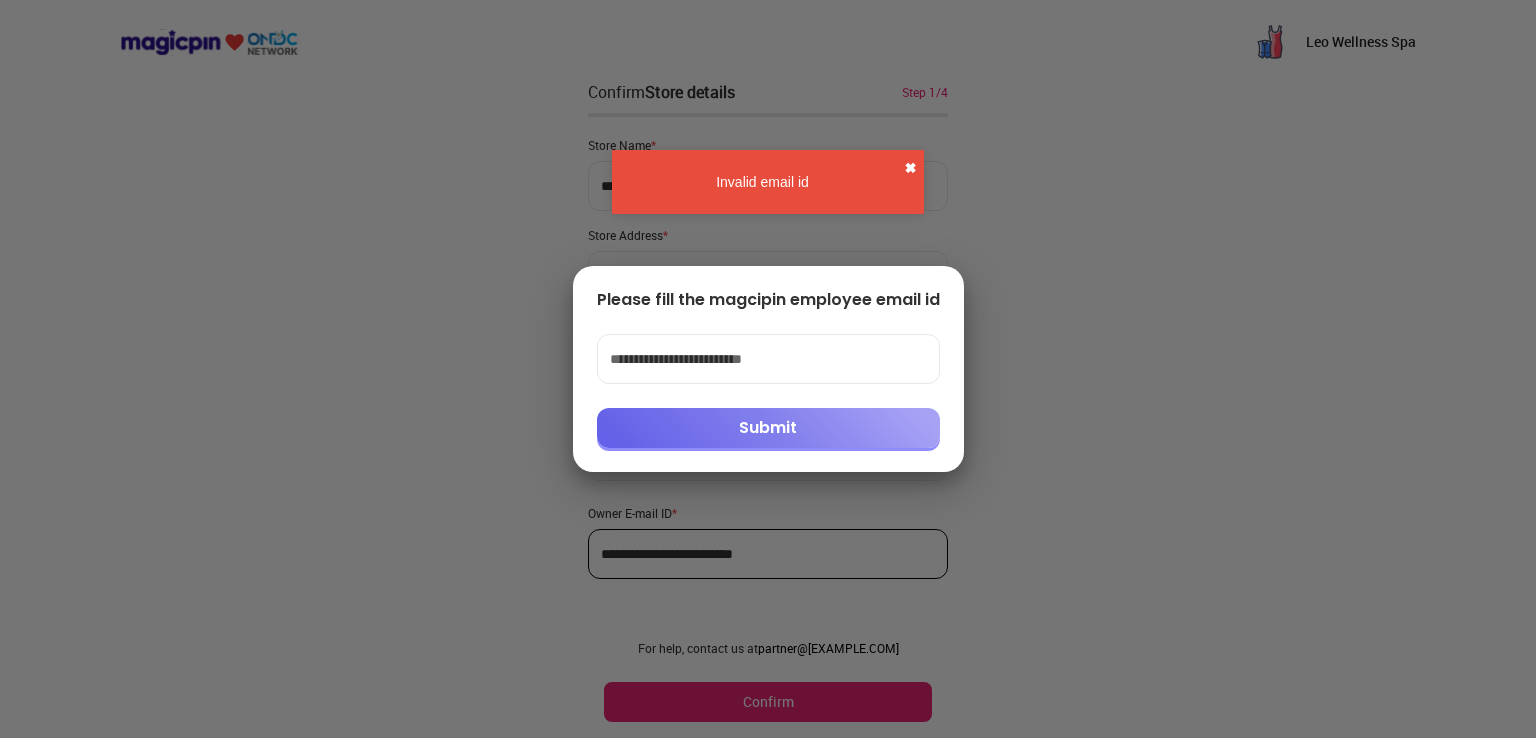 click on "✖" at bounding box center [910, 168] 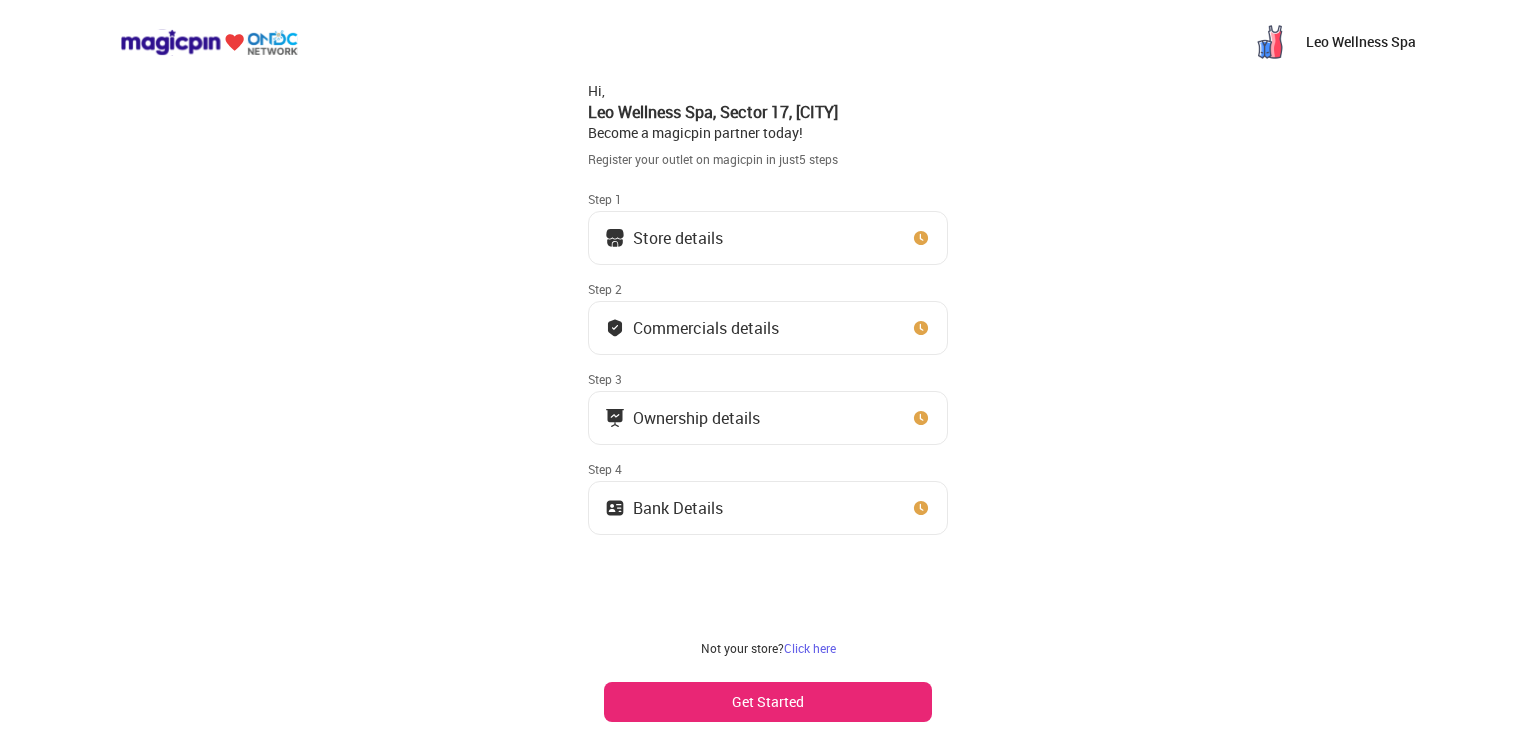 scroll, scrollTop: 0, scrollLeft: 0, axis: both 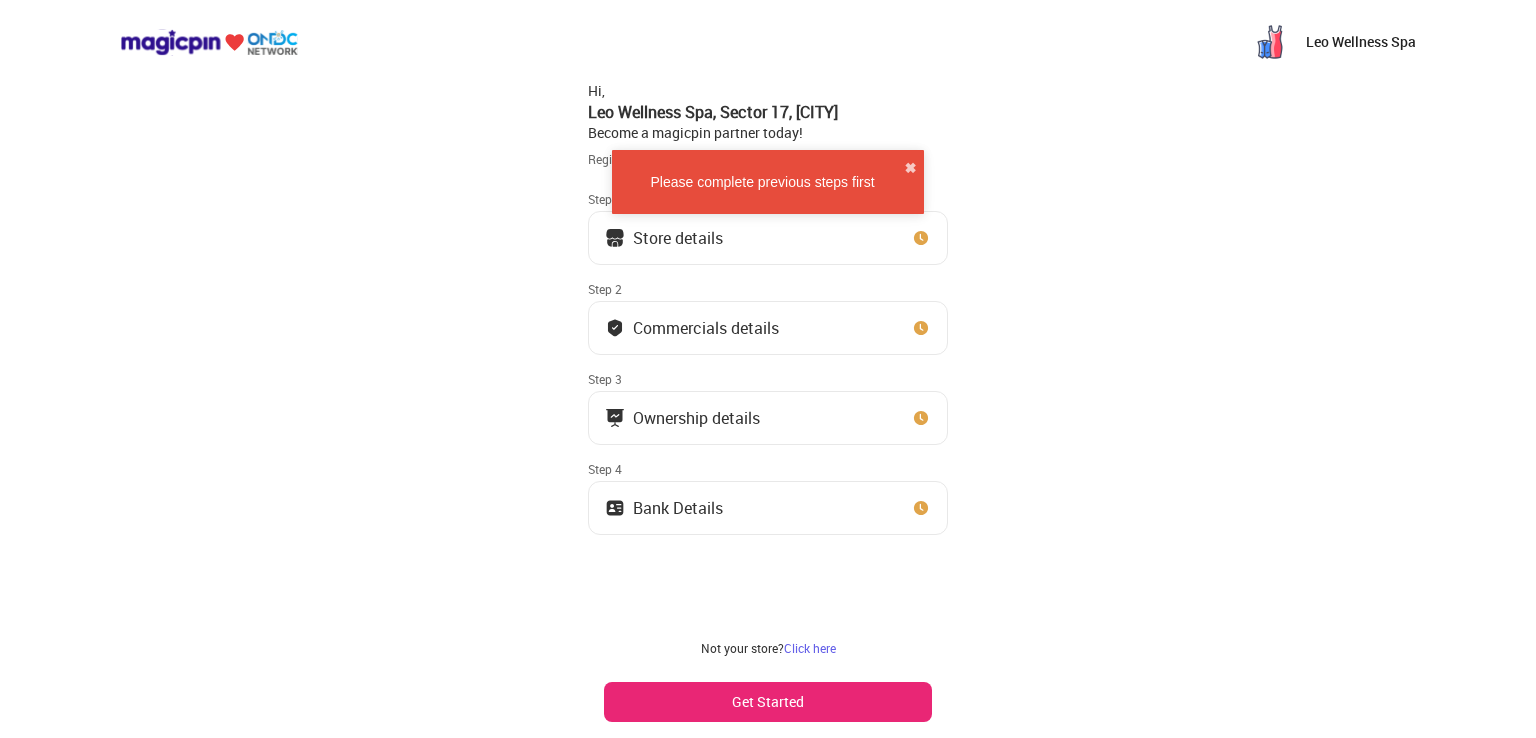 click on "Store details" at bounding box center (768, 238) 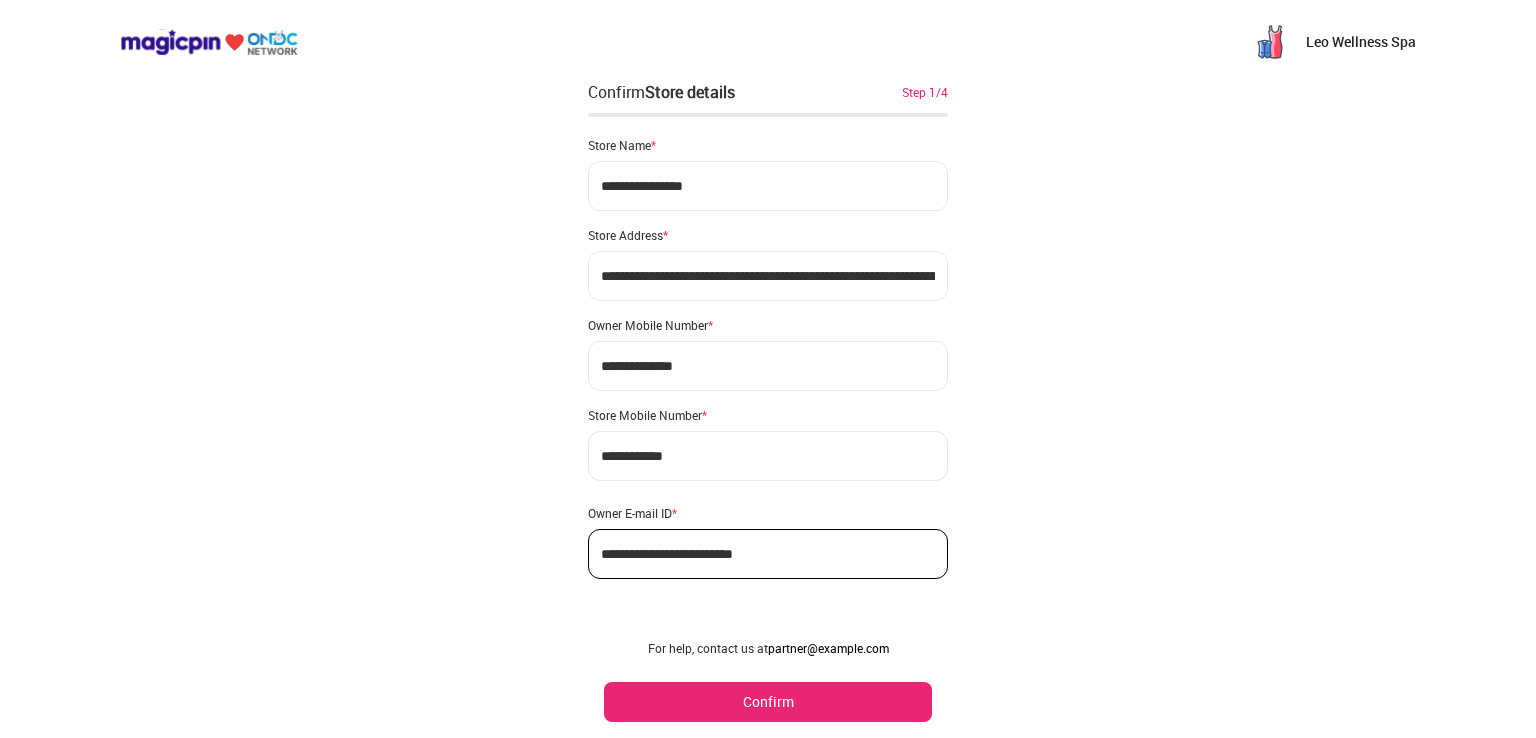 click on "Confirm" at bounding box center (768, 702) 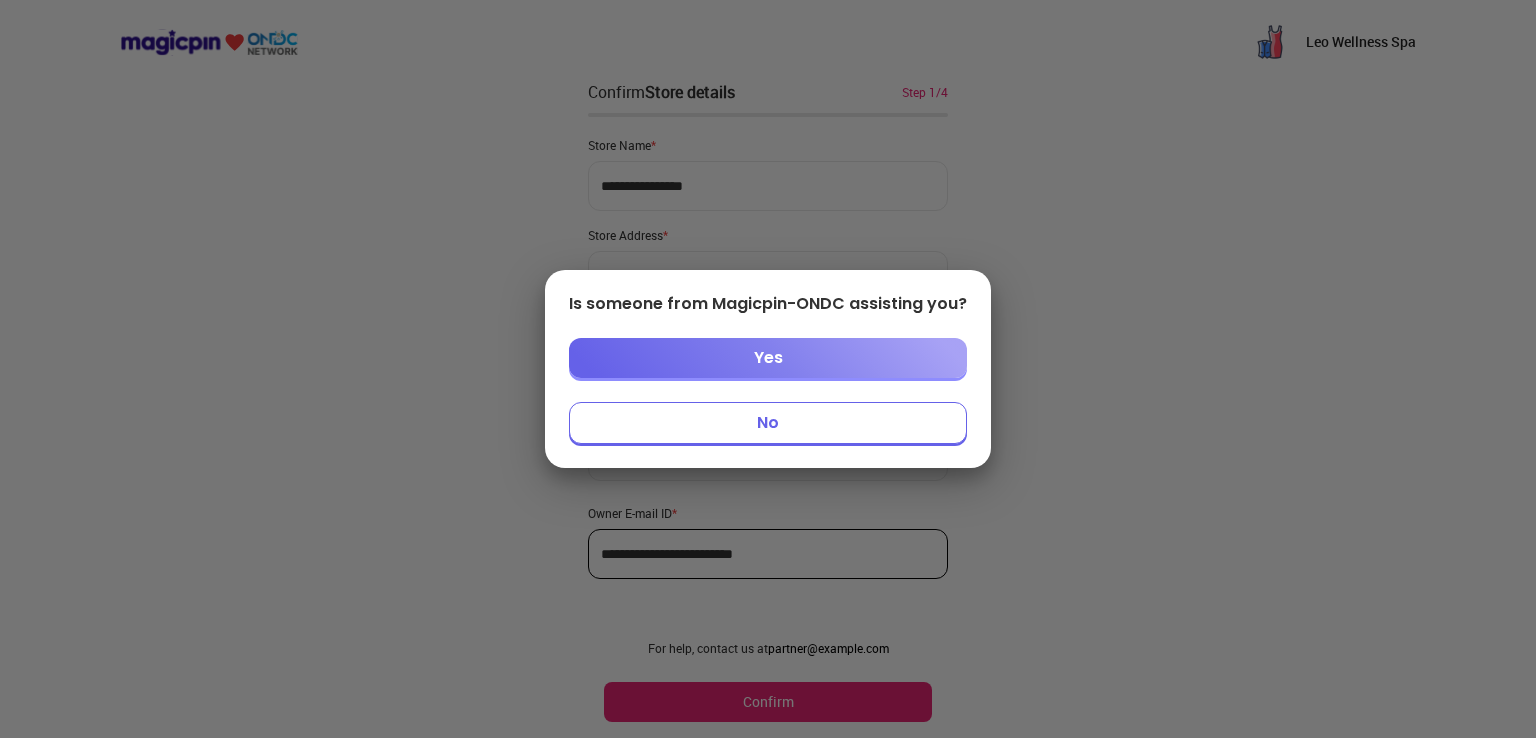 click on "No" at bounding box center [768, 423] 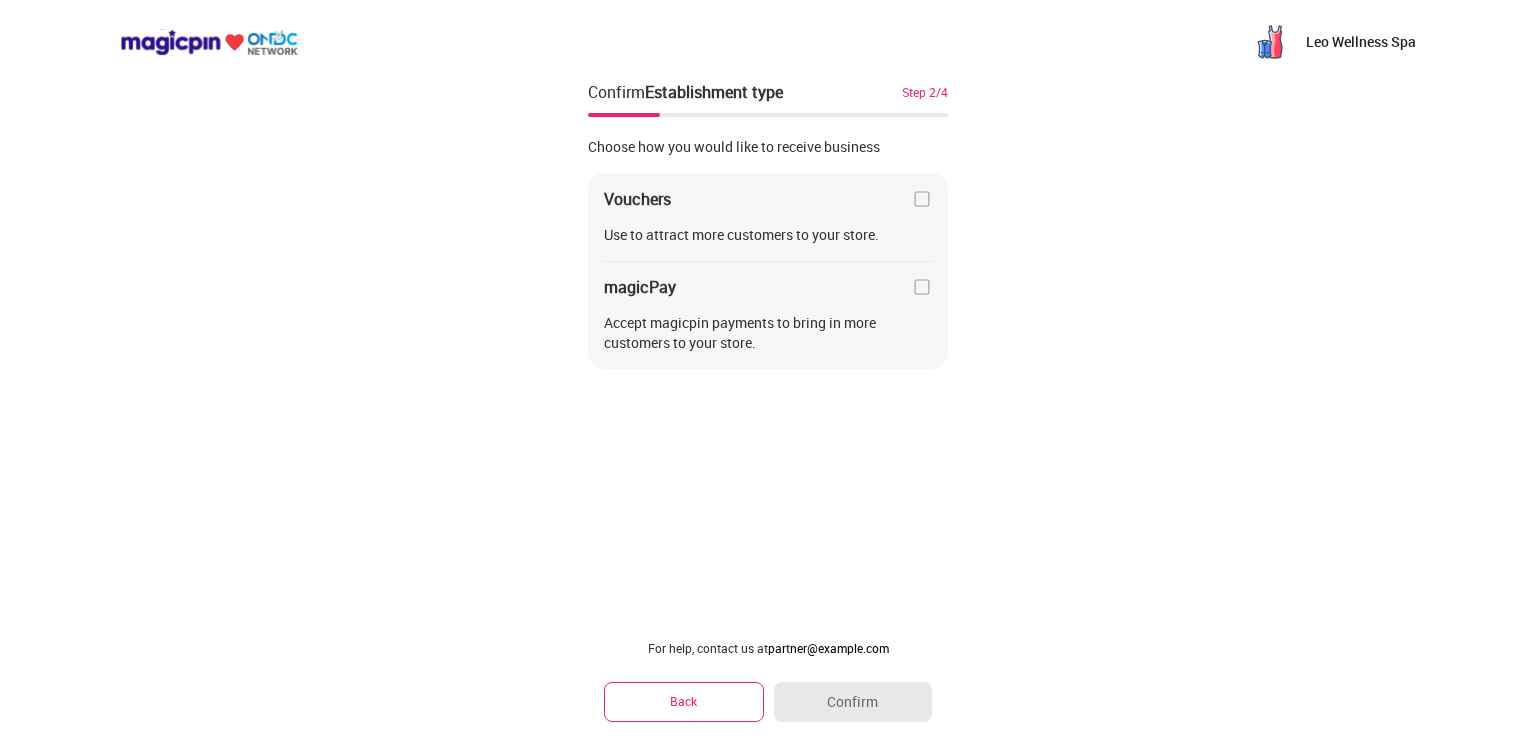 click at bounding box center (922, 199) 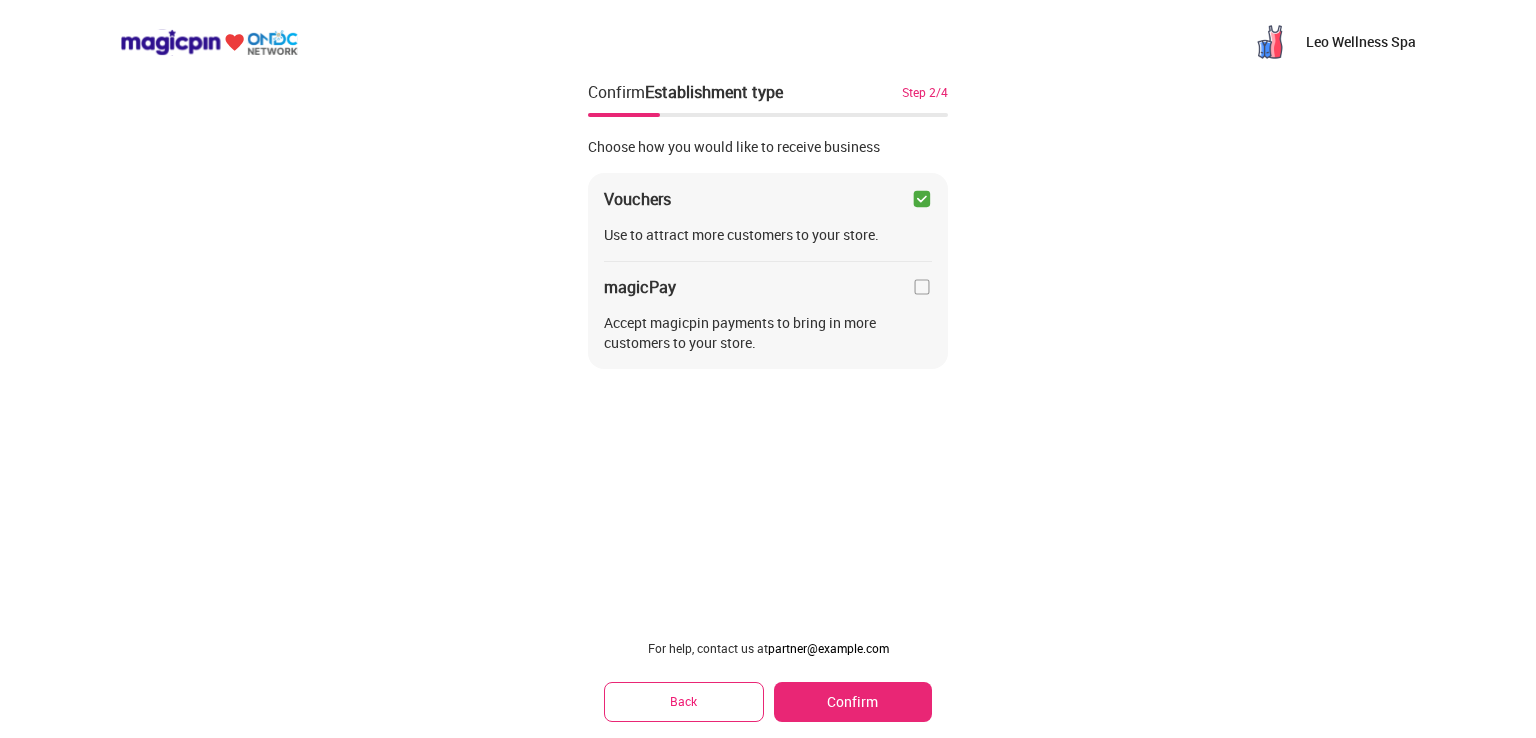 click at bounding box center (922, 287) 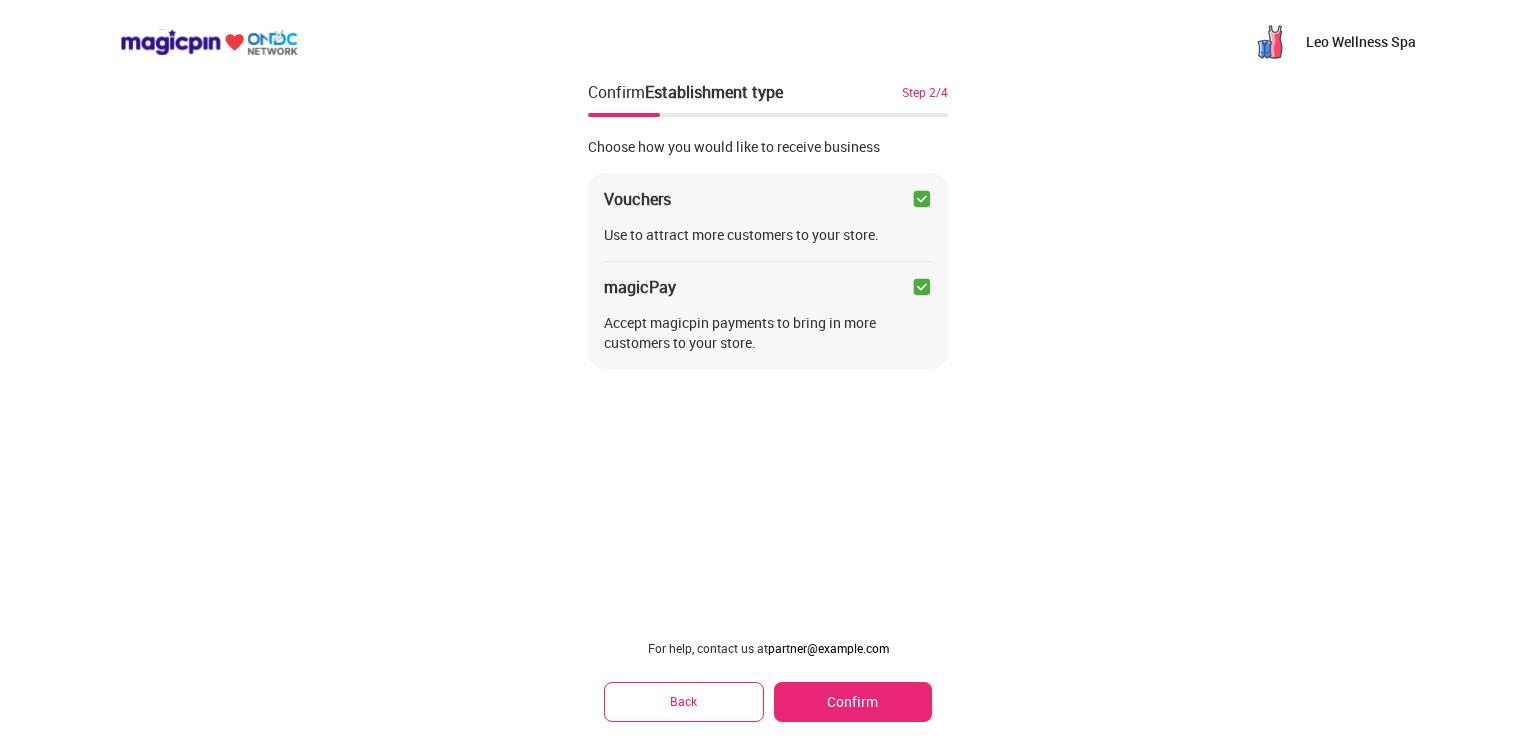 click on "Confirm" at bounding box center [853, 702] 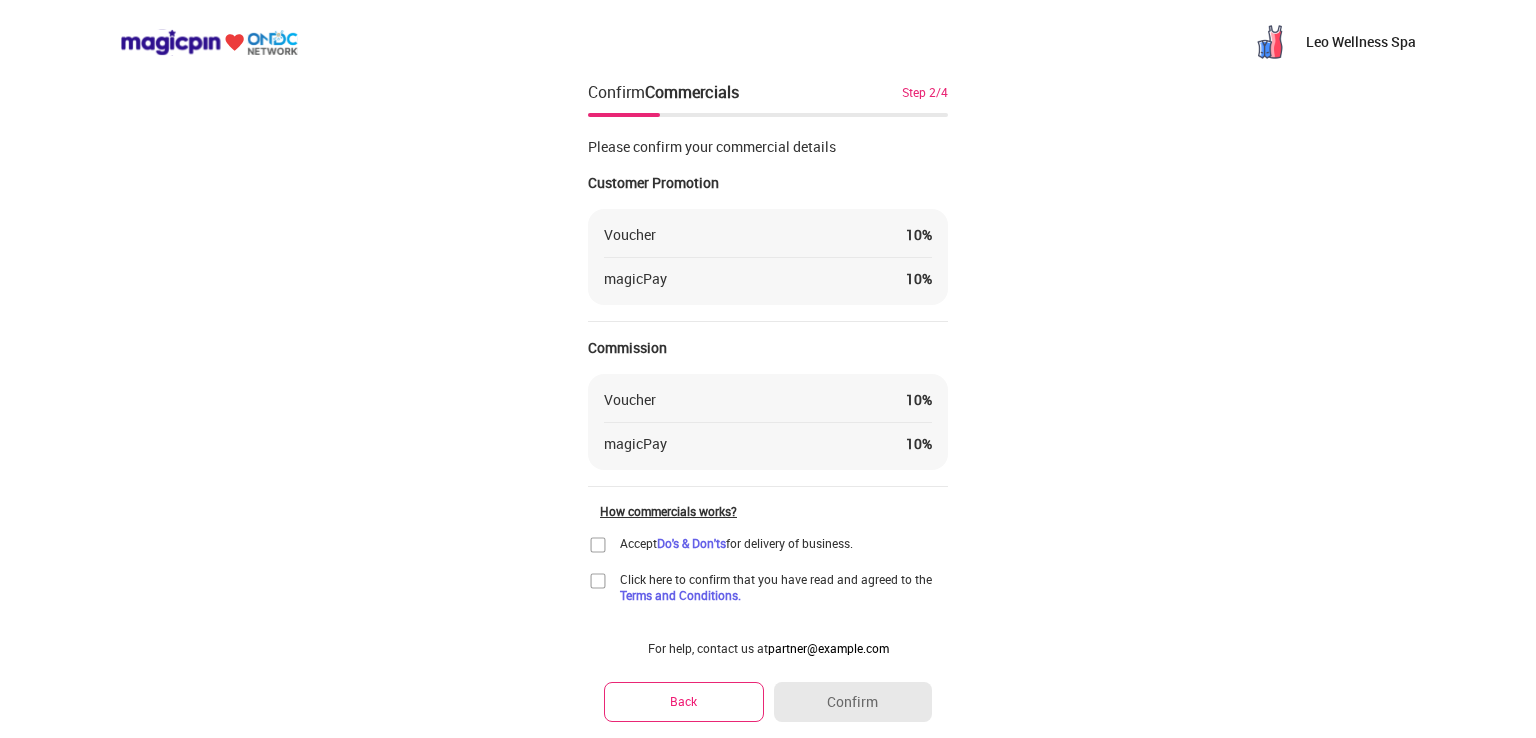 click at bounding box center [598, 545] 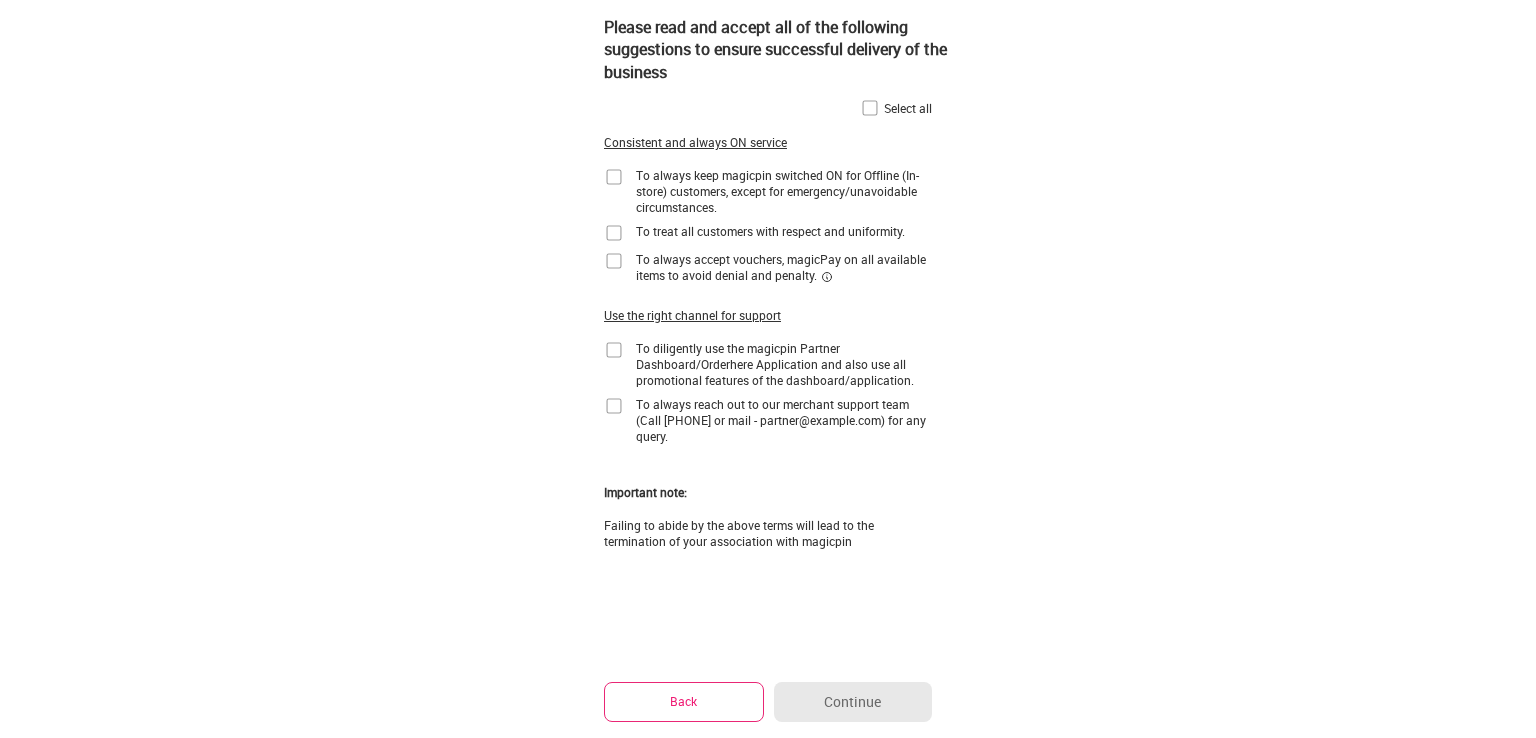 click at bounding box center [614, 406] 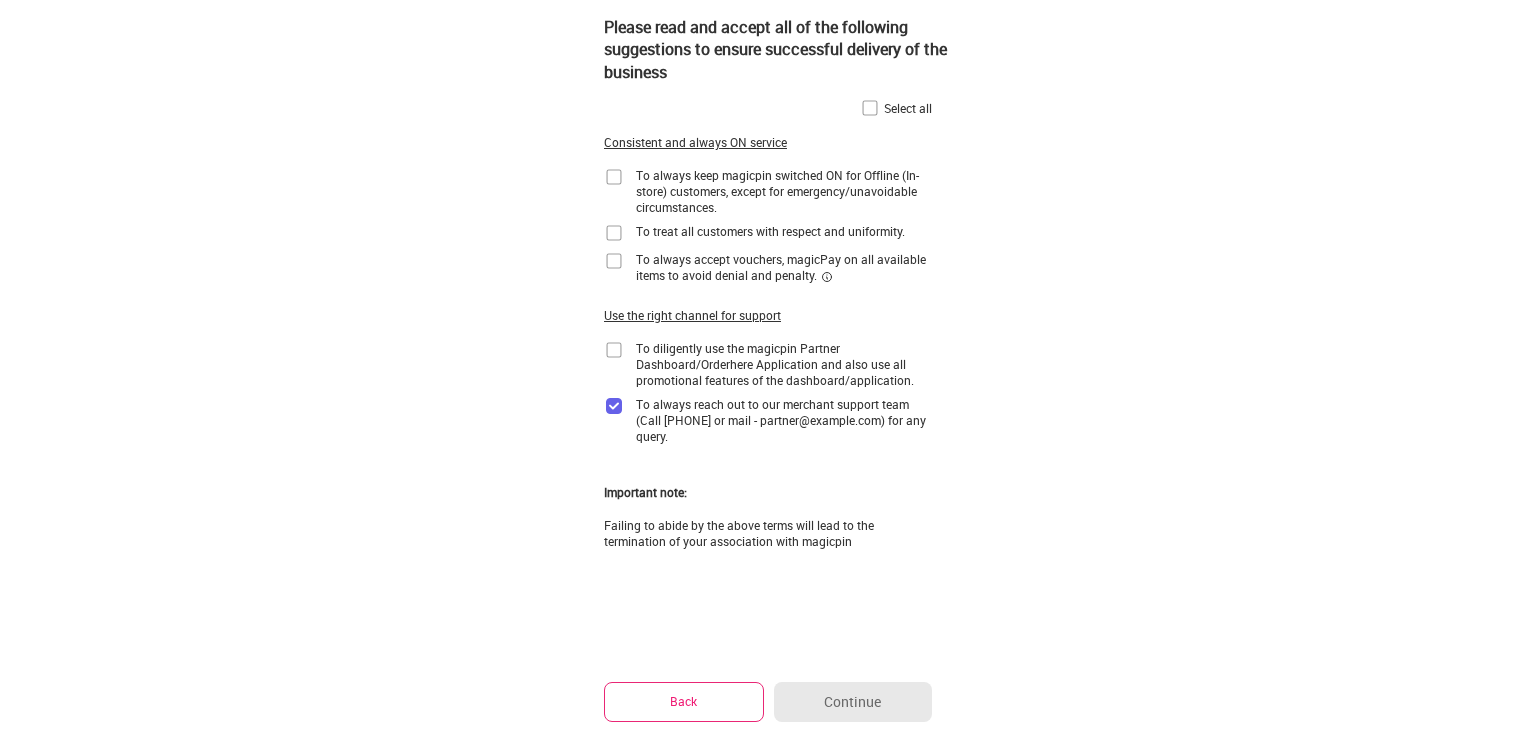 click at bounding box center [614, 350] 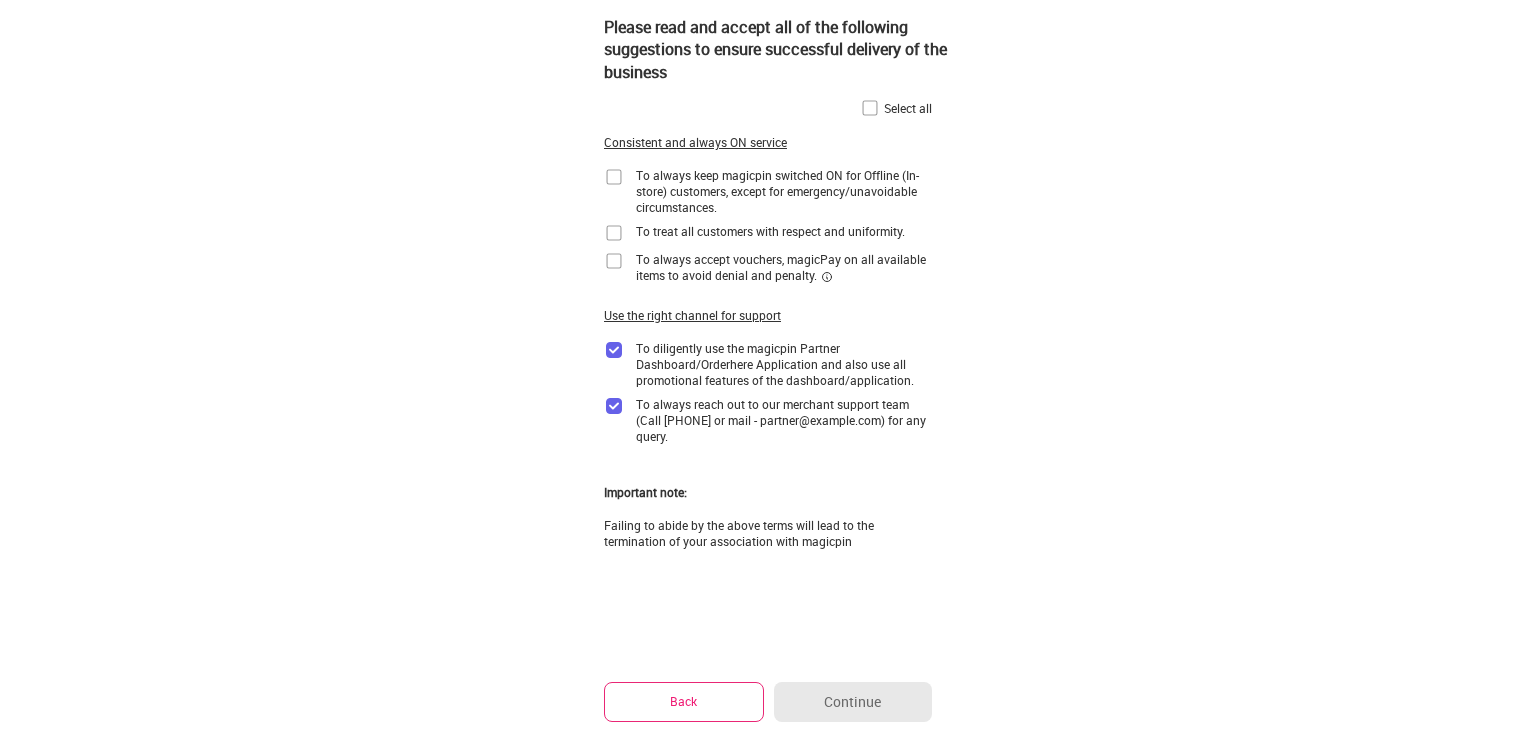 click at bounding box center (614, 261) 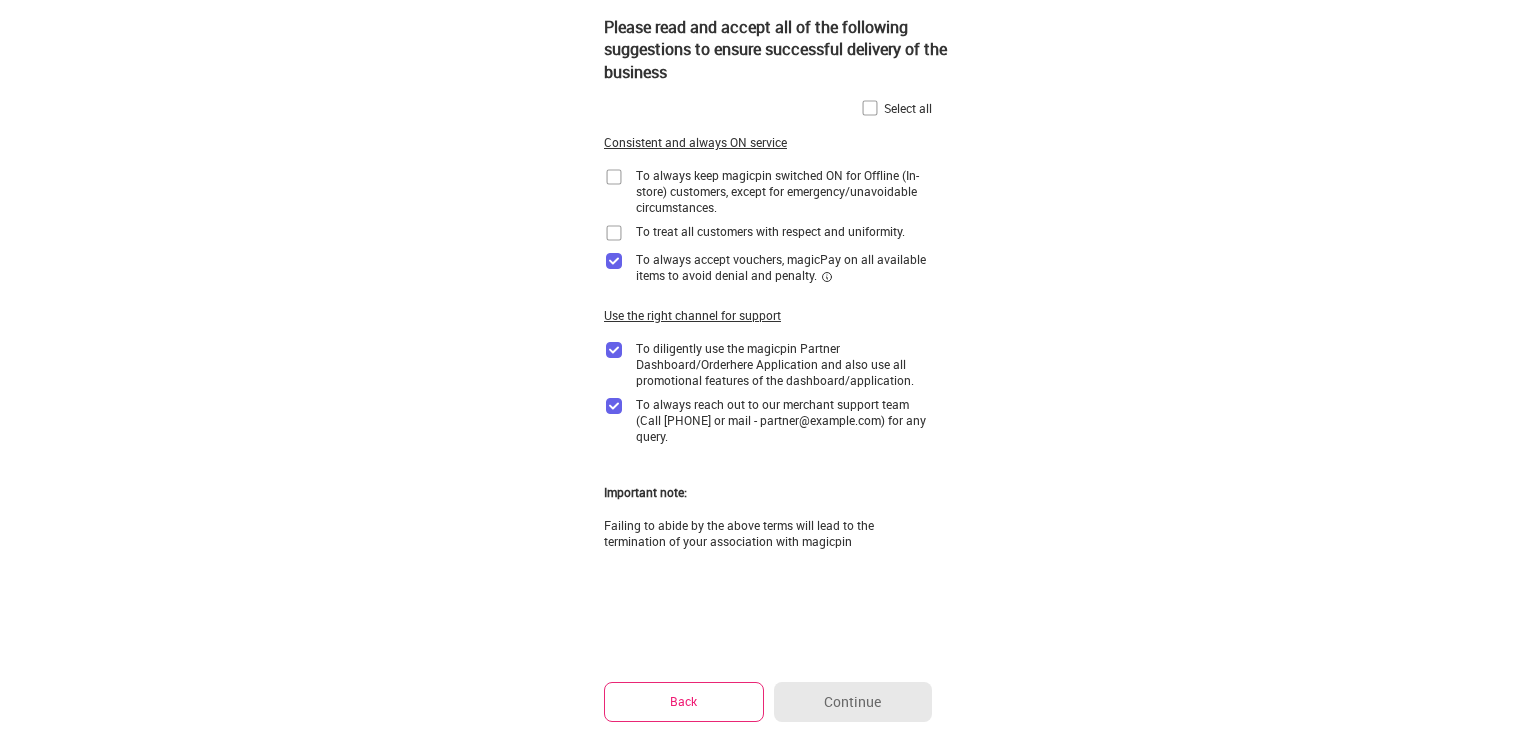 click at bounding box center [614, 233] 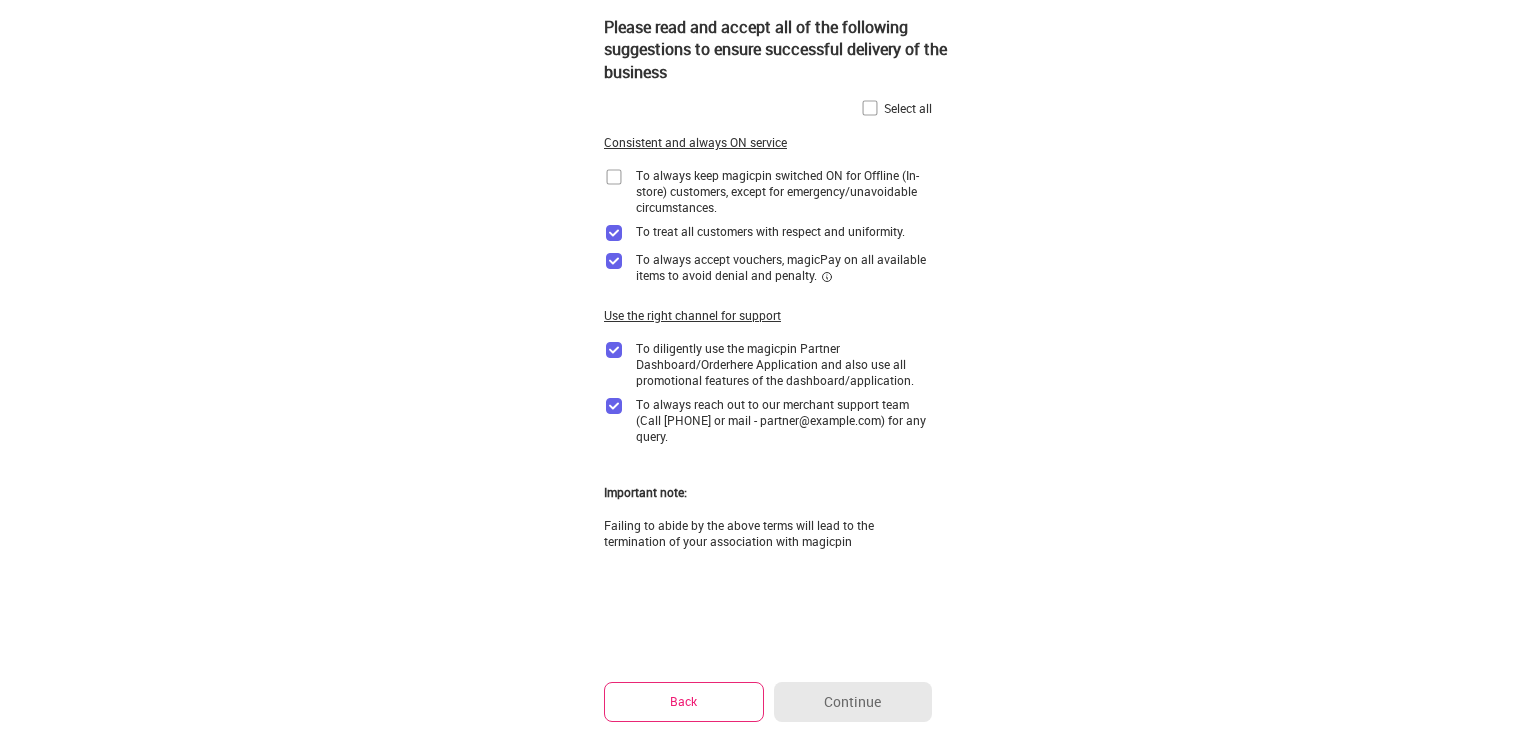 click on "To always keep magicpin switched ON for Offline (In-store) customers, except for emergency/unavoidable circumstances." at bounding box center [768, 191] 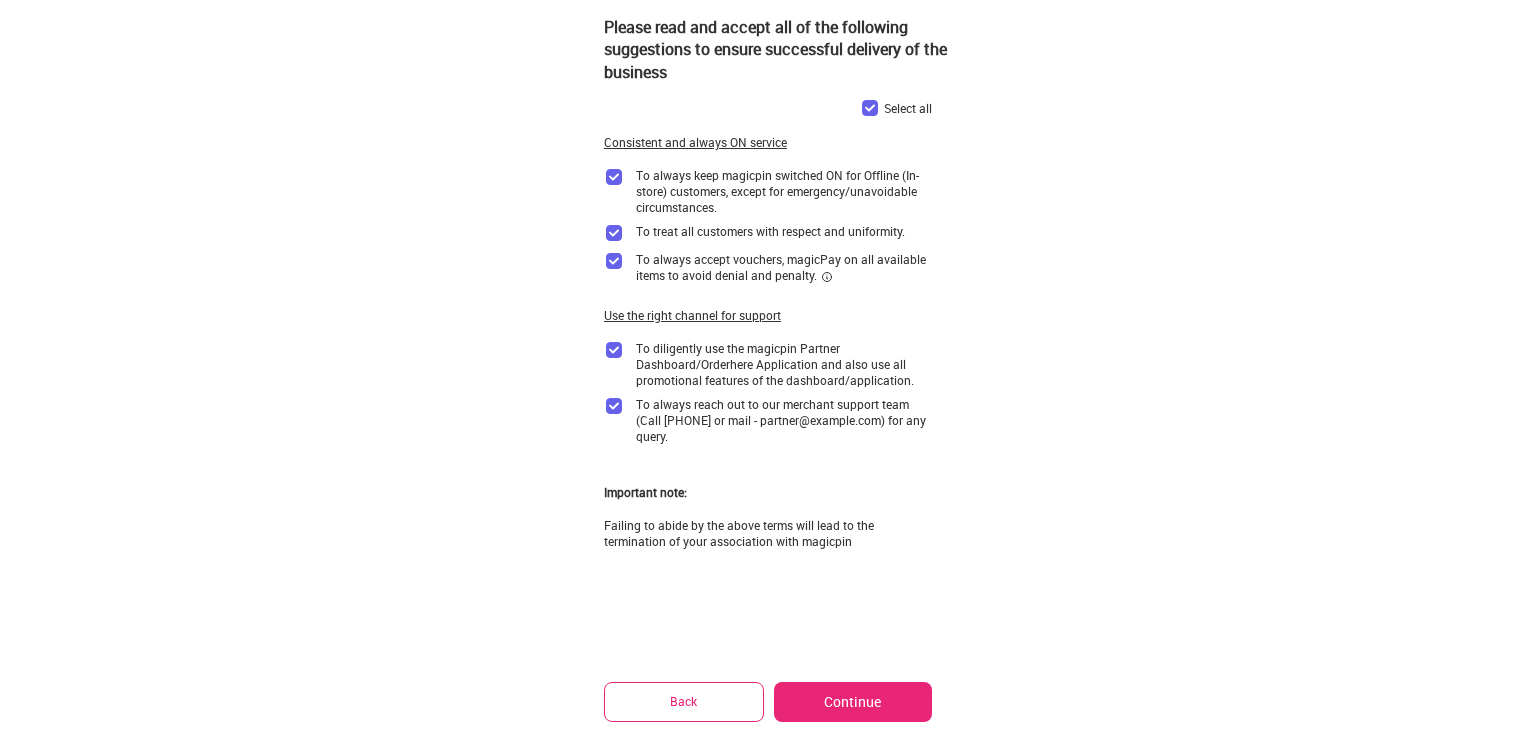 click on "Continue" at bounding box center (853, 702) 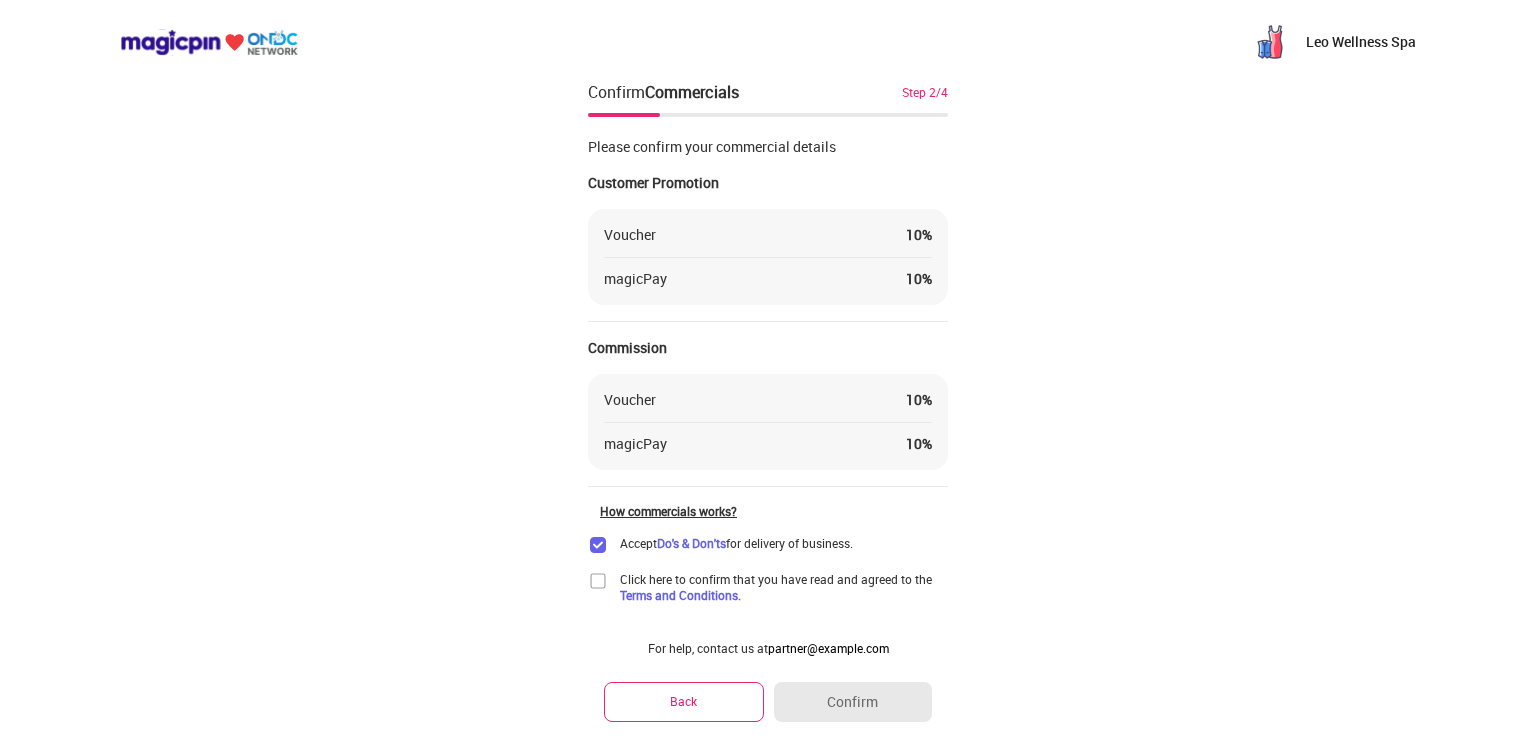 click at bounding box center [598, 581] 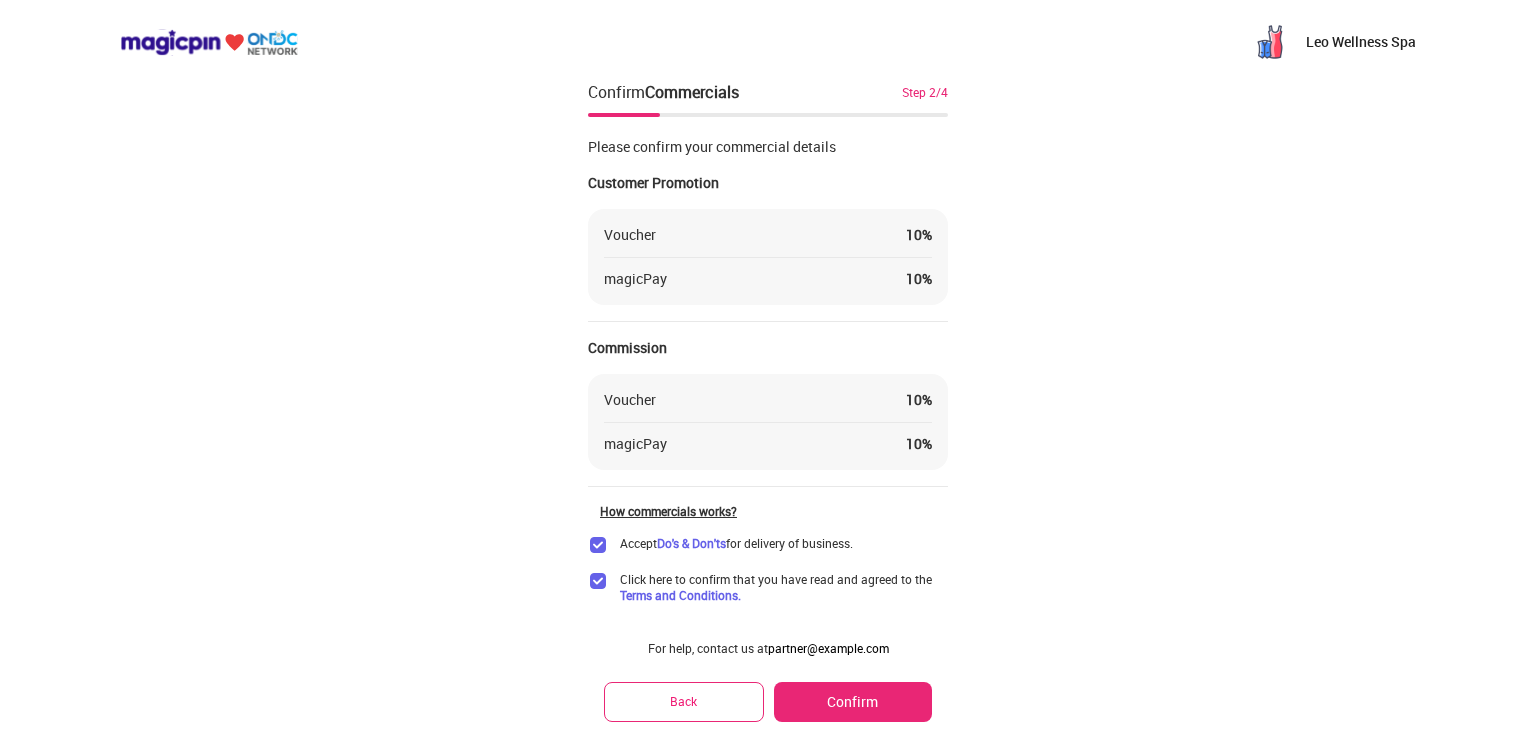 click on "Confirm" at bounding box center [853, 702] 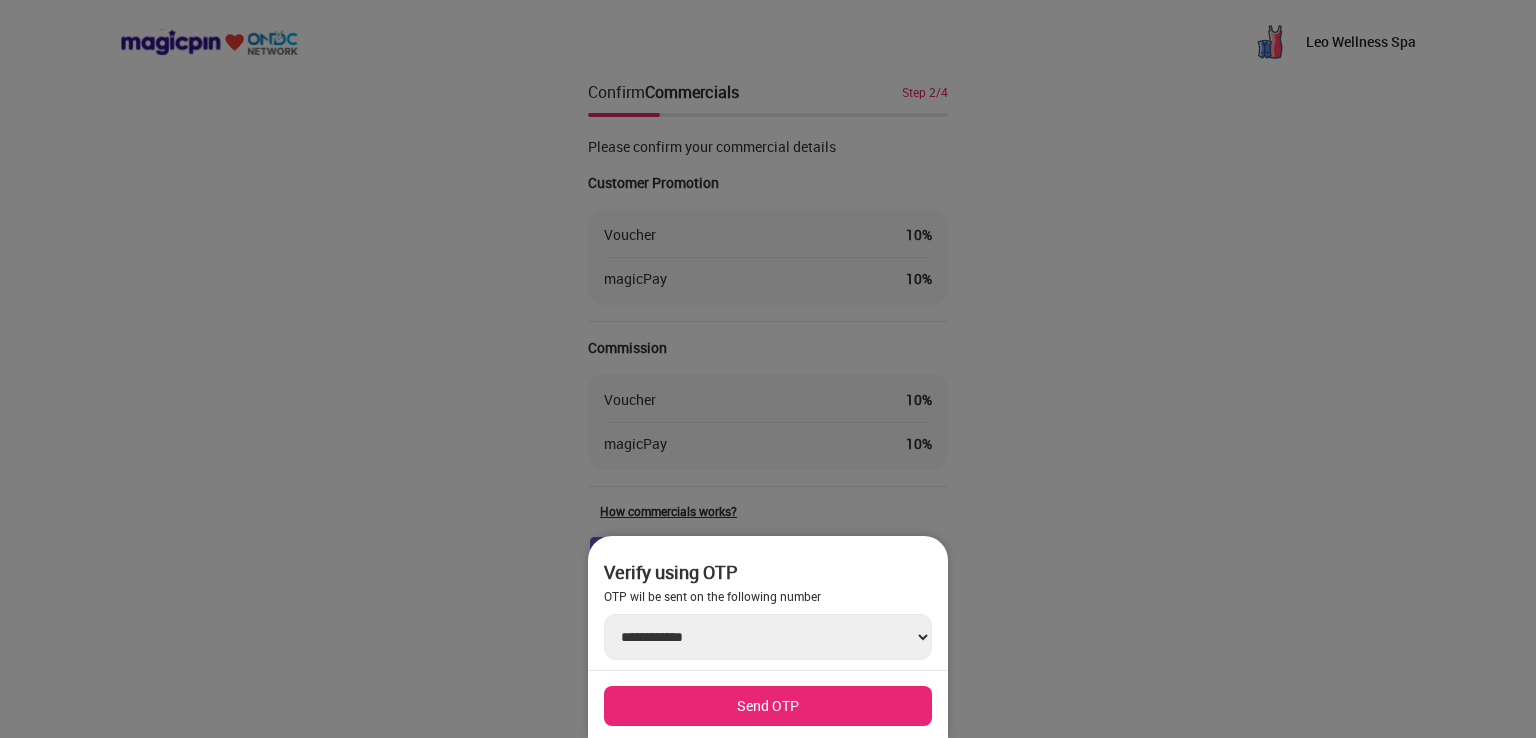 click on "Send OTP" at bounding box center (768, 706) 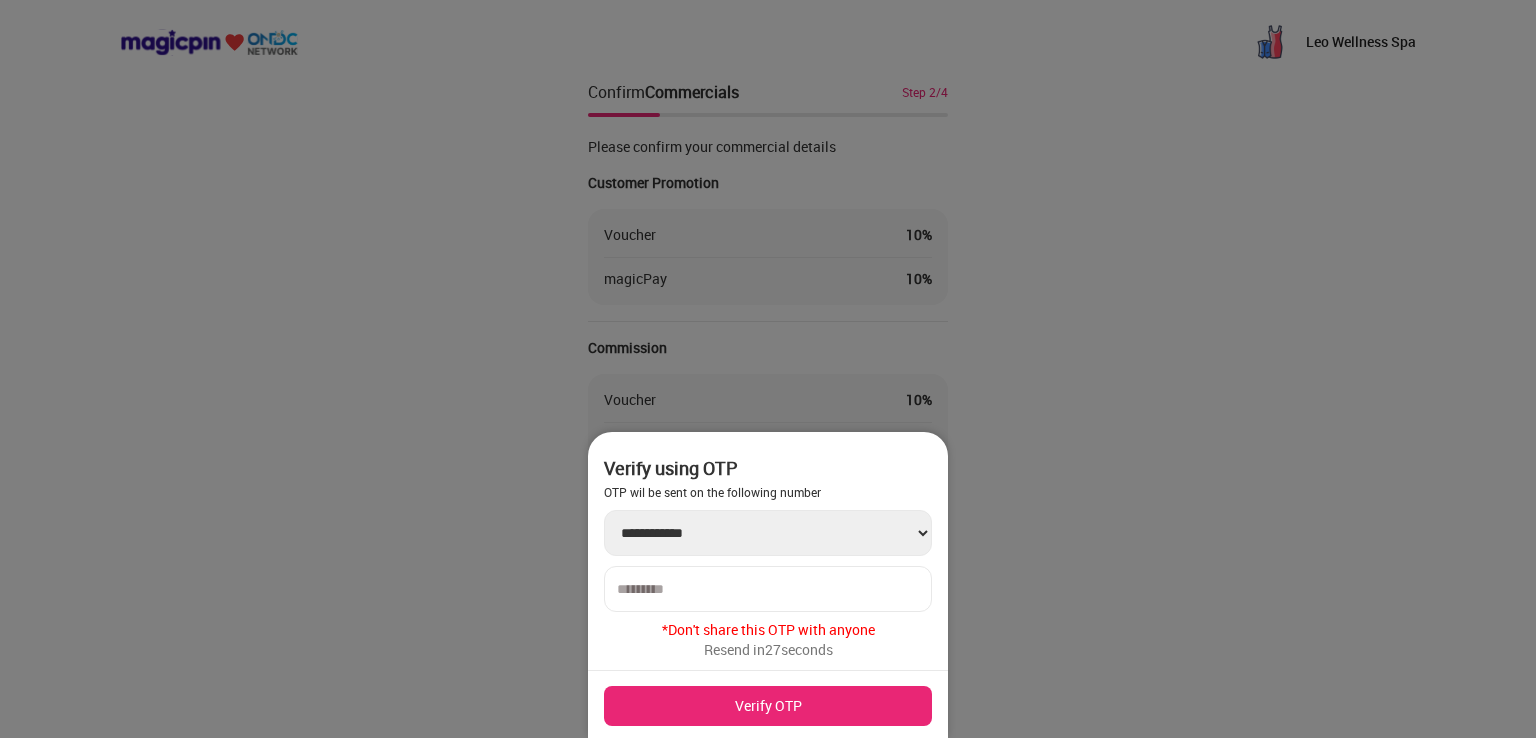 click at bounding box center [768, 589] 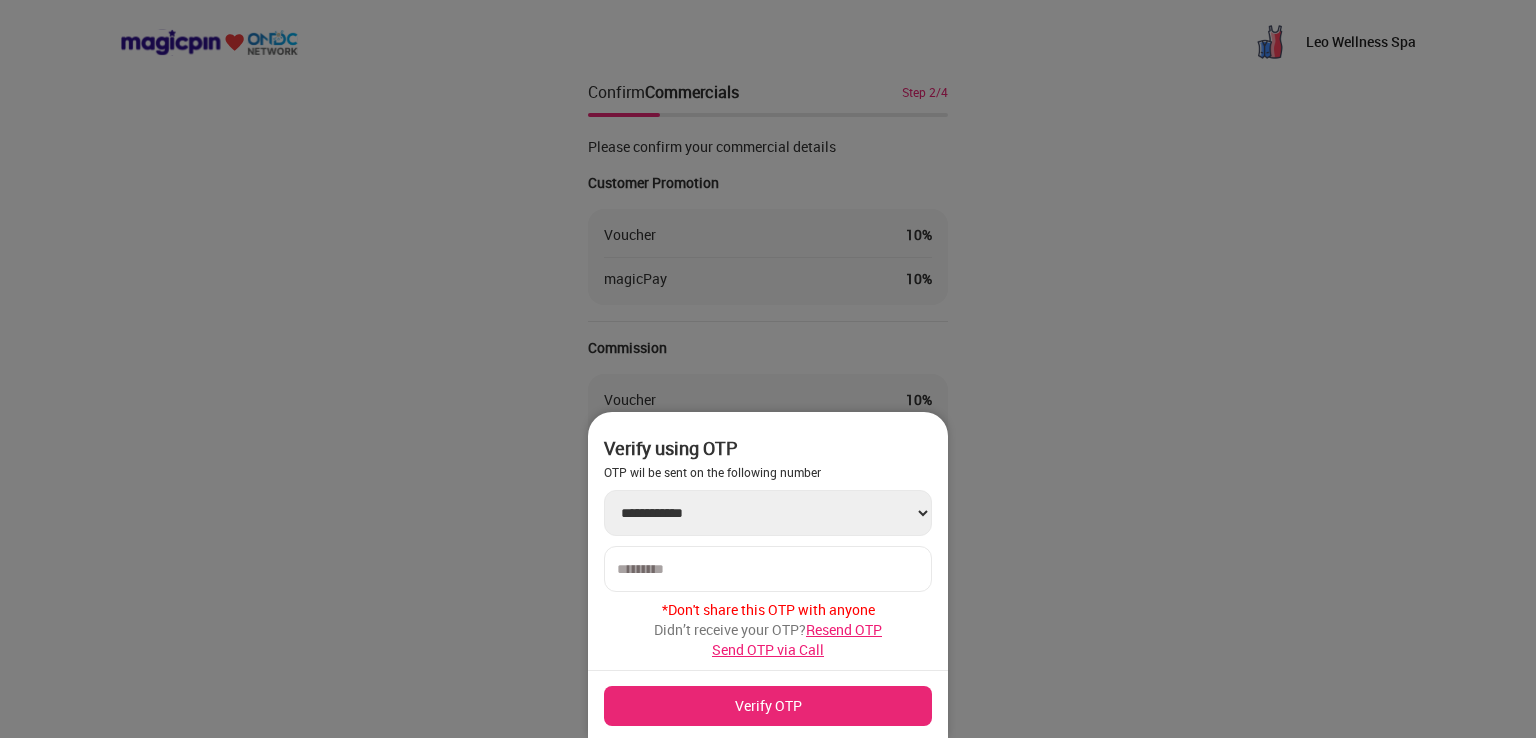 type on "******" 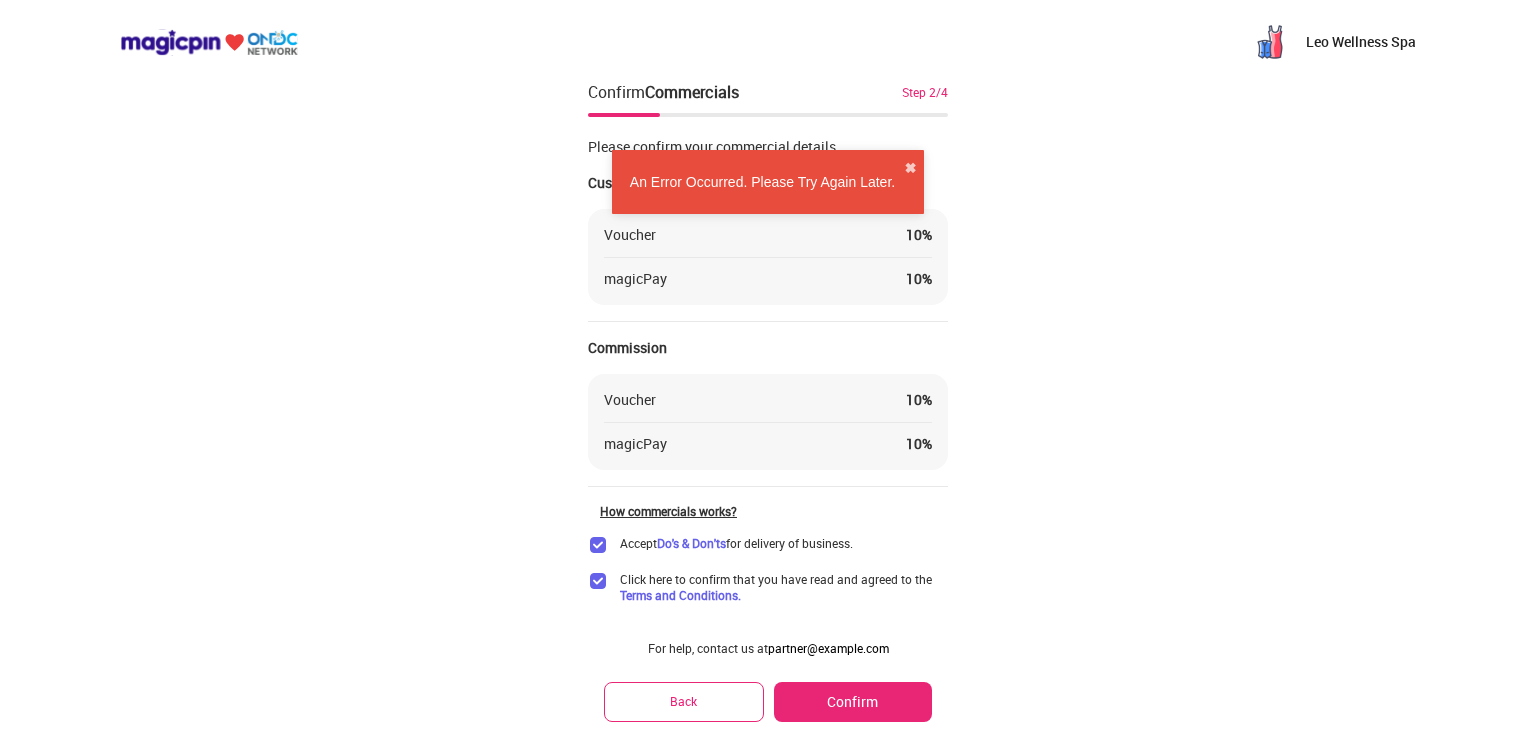 click on "Confirm" at bounding box center (853, 702) 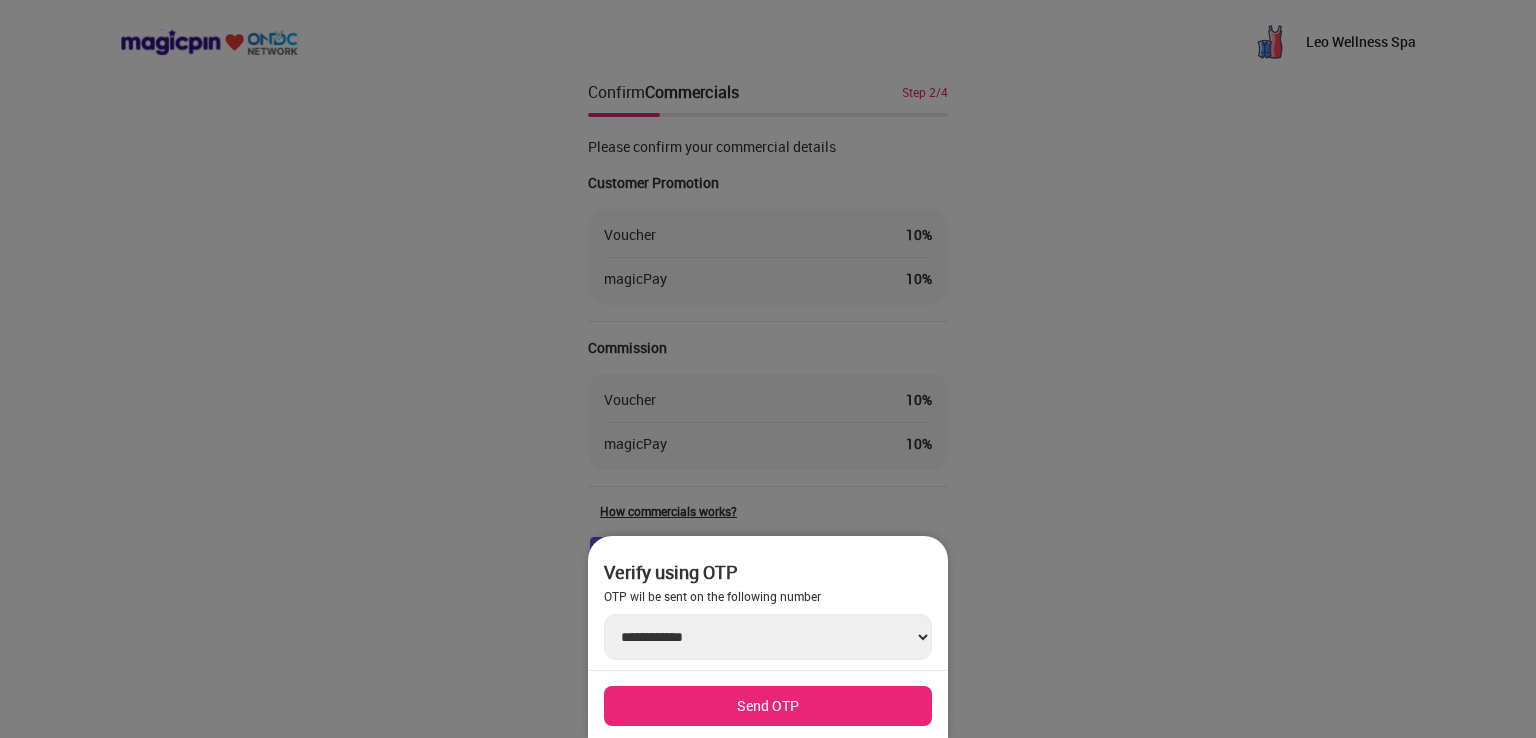 click at bounding box center (768, 369) 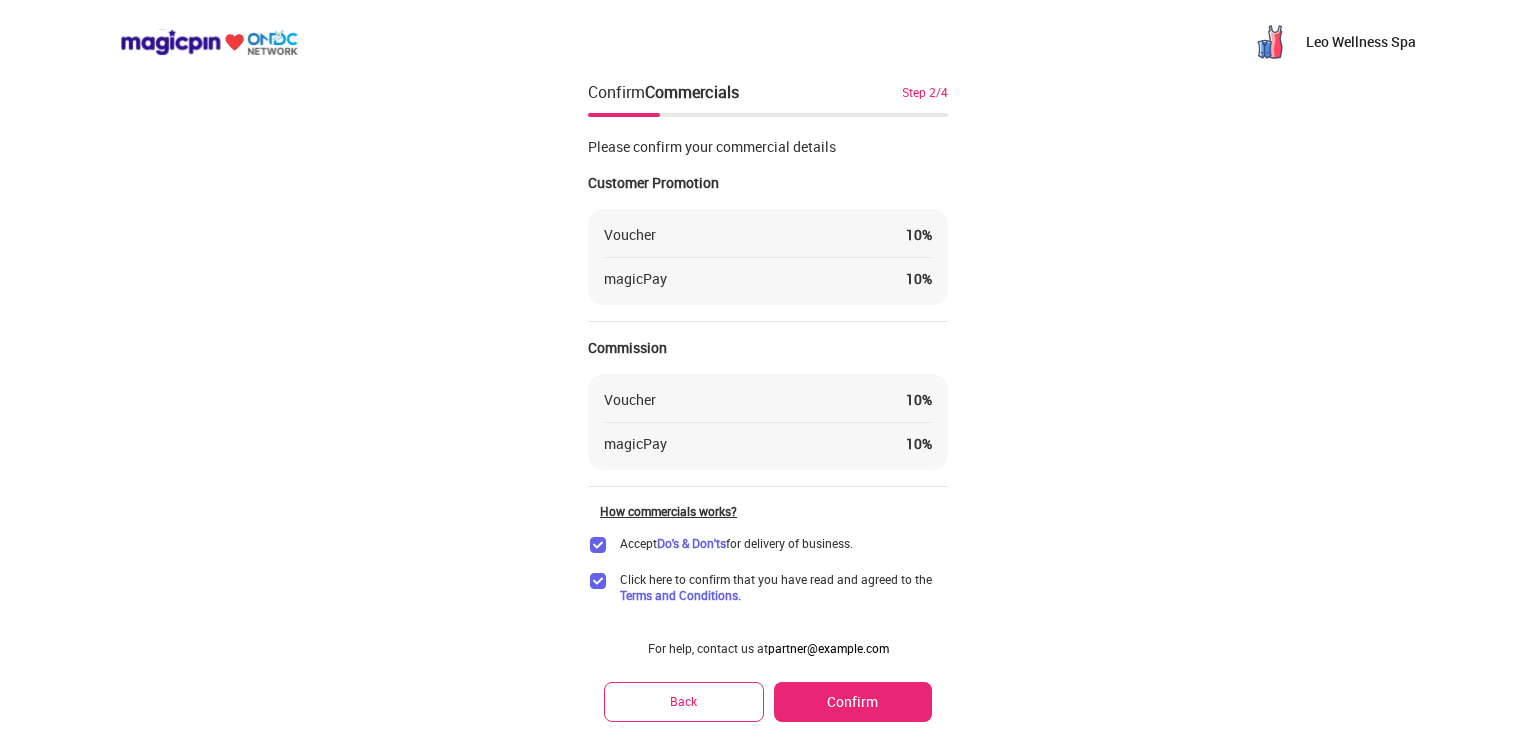 click on "Confirm" at bounding box center (853, 702) 